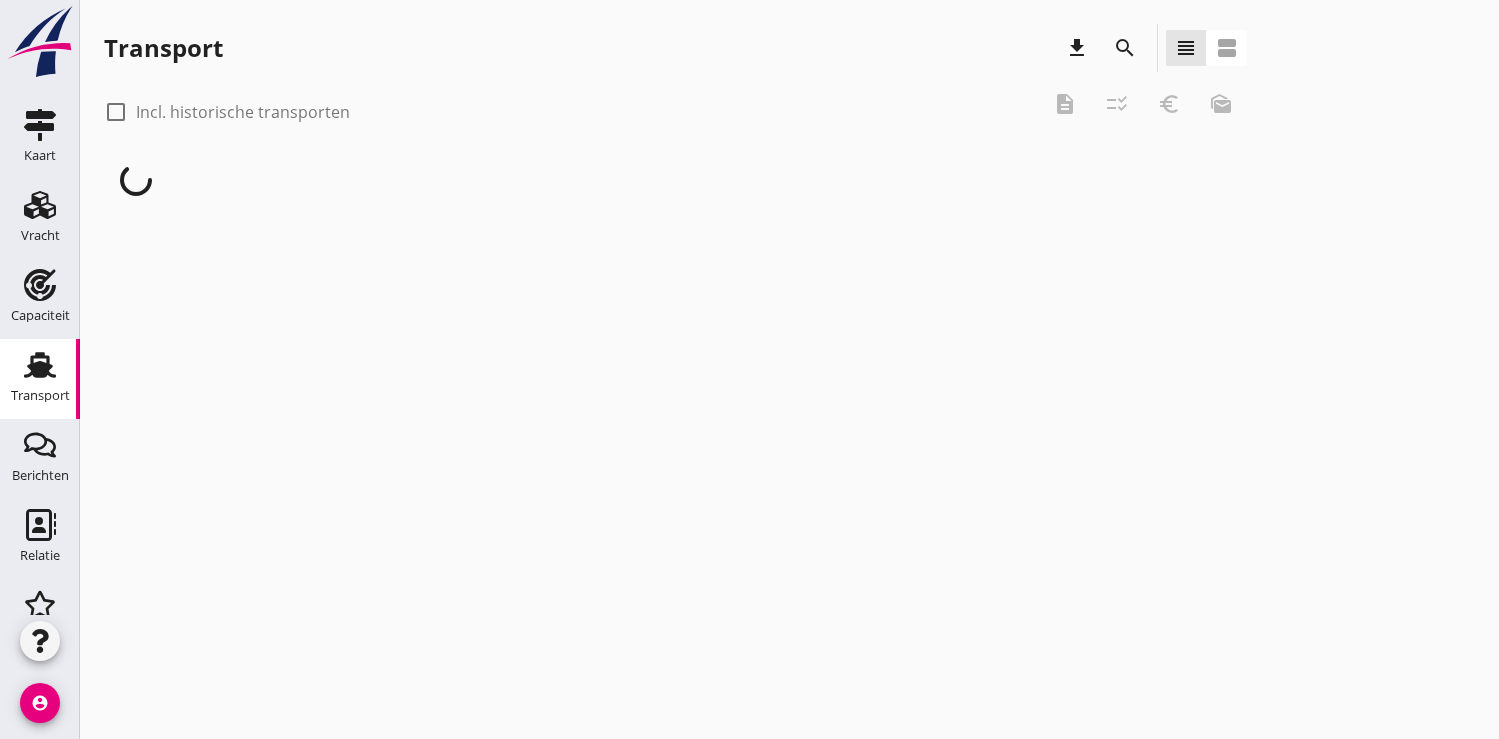 scroll, scrollTop: 0, scrollLeft: 0, axis: both 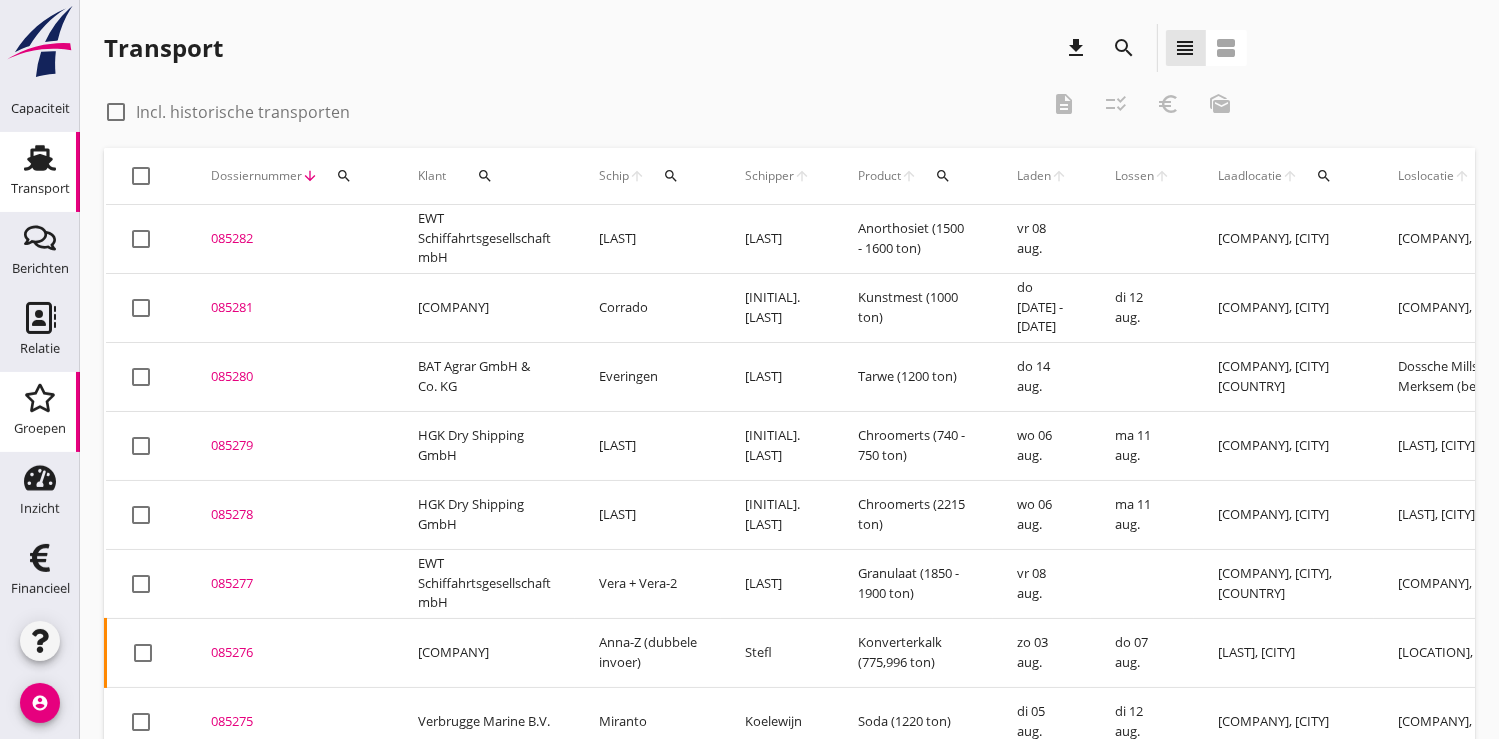 click on "Groepen" 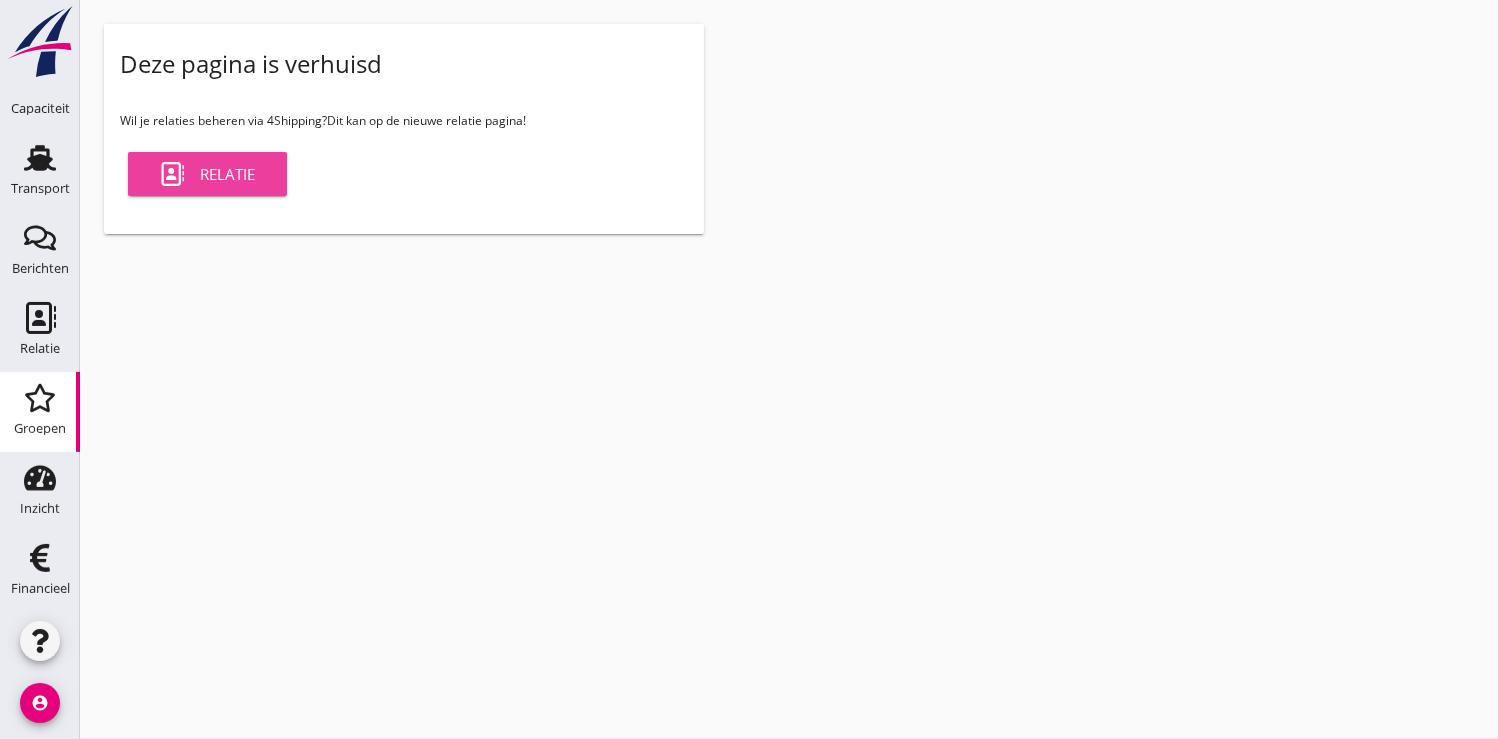 click on "Relatie" at bounding box center (207, 174) 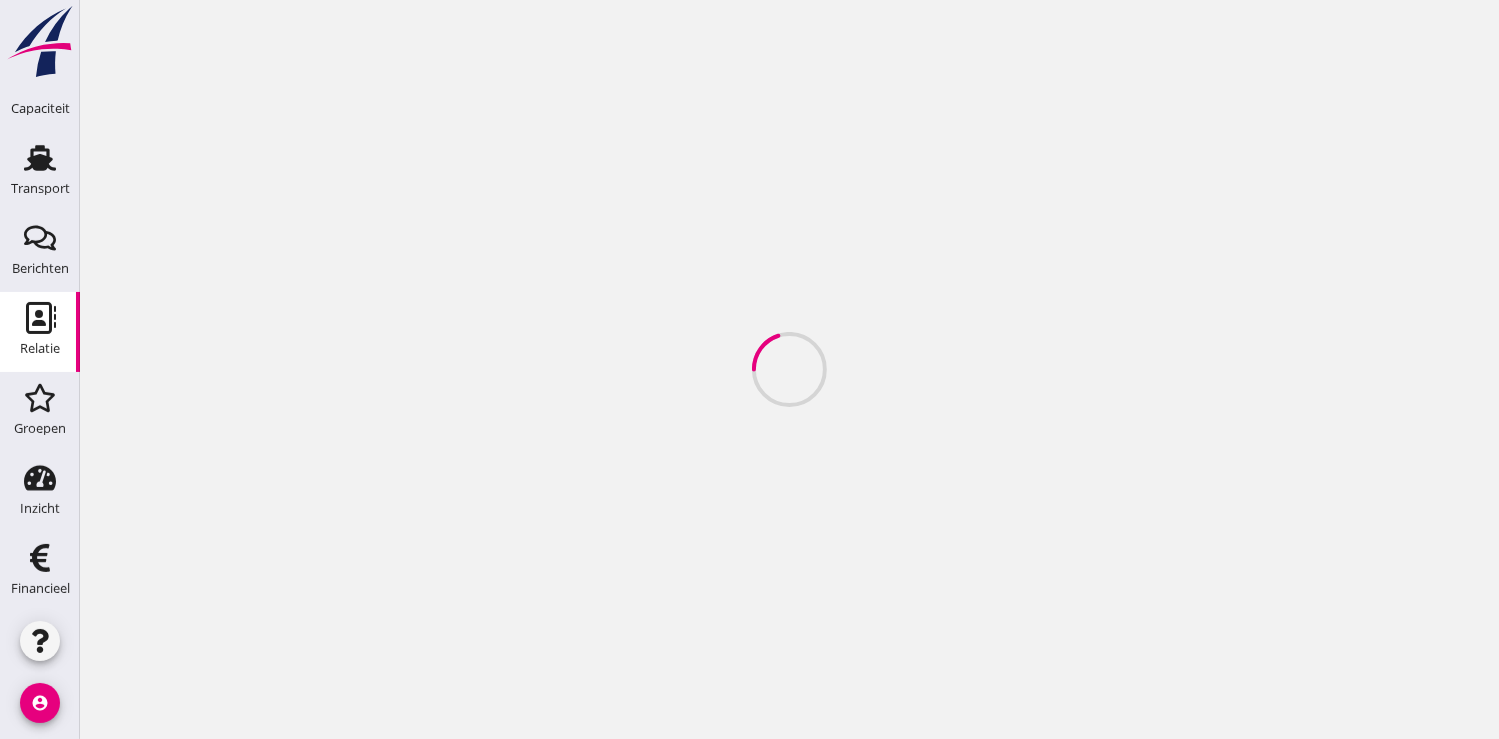 scroll, scrollTop: 0, scrollLeft: 0, axis: both 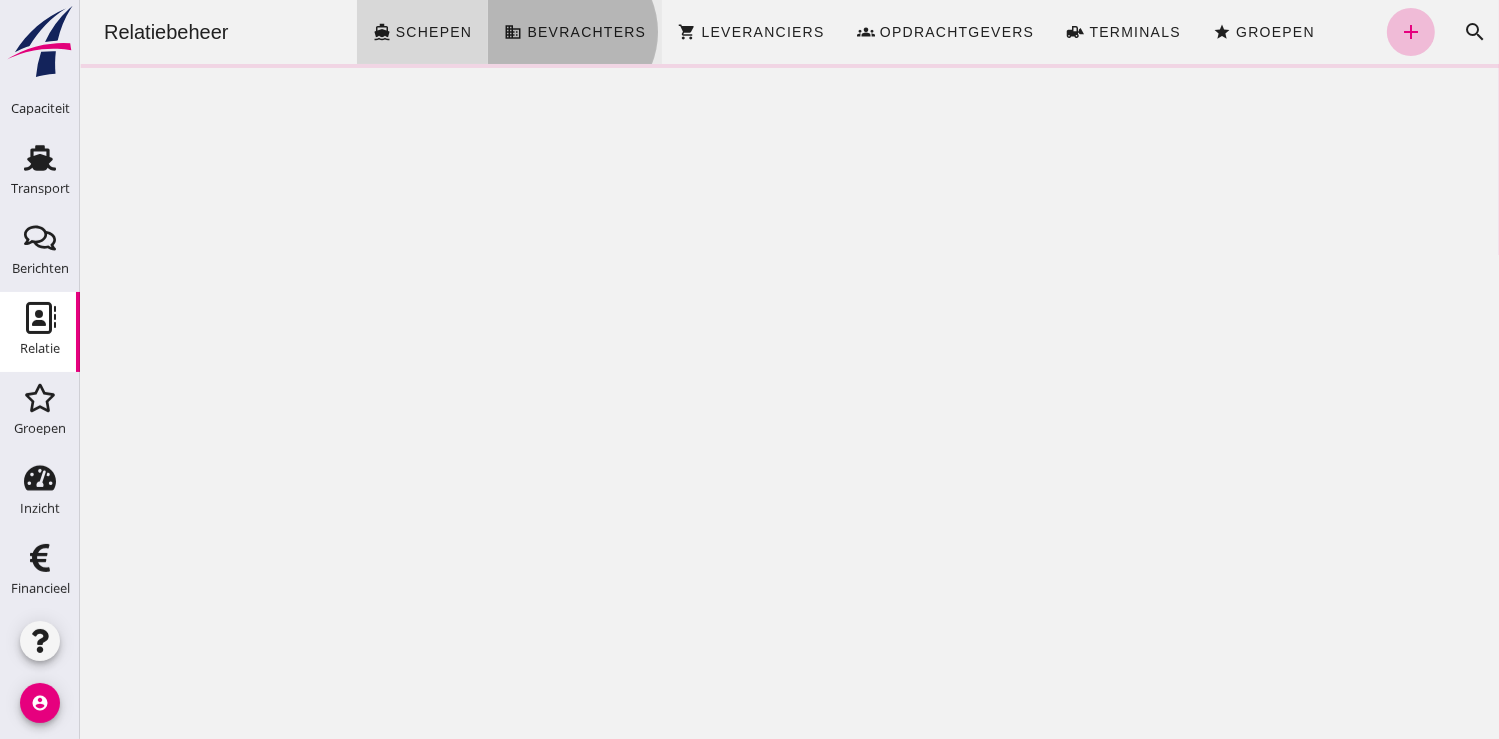 click on "Bevrachters" 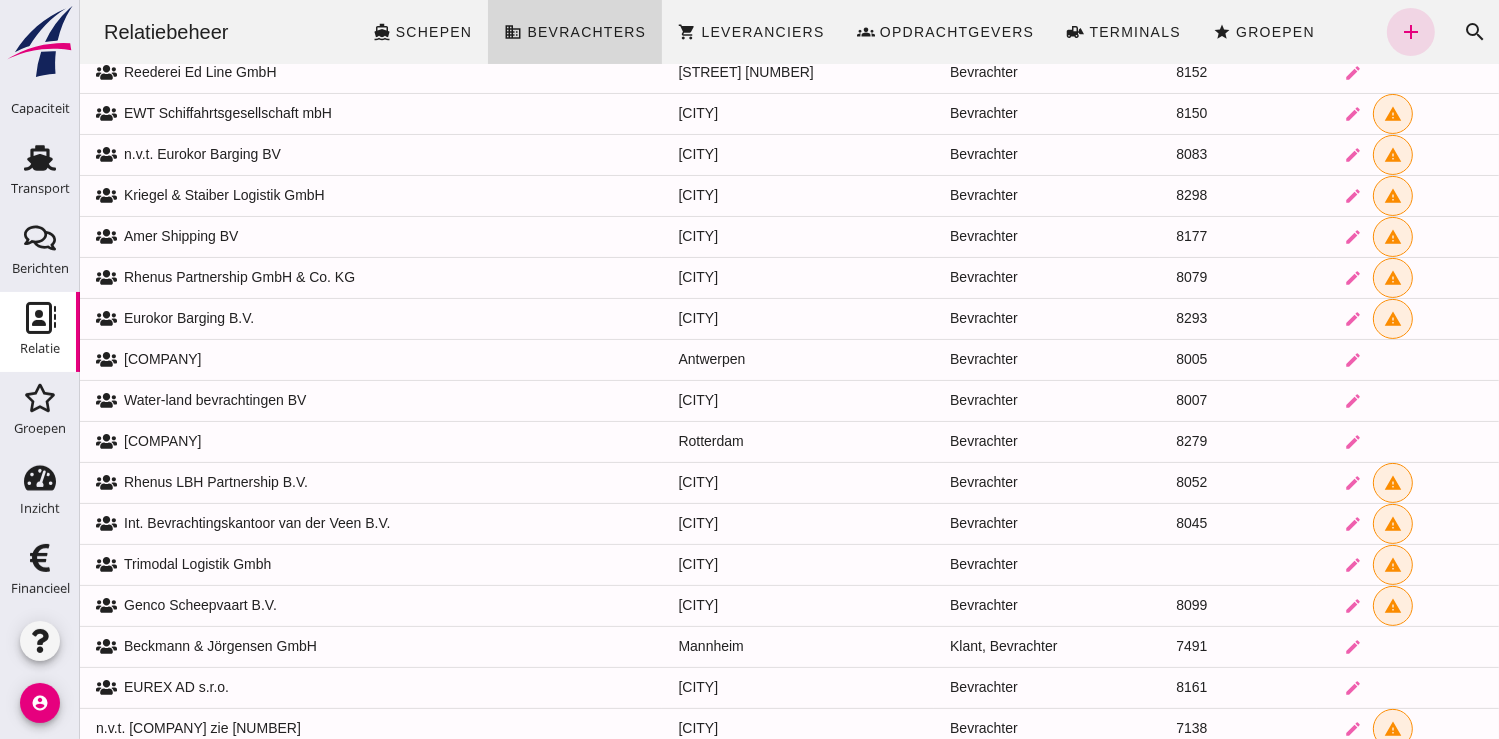 scroll, scrollTop: 0, scrollLeft: 0, axis: both 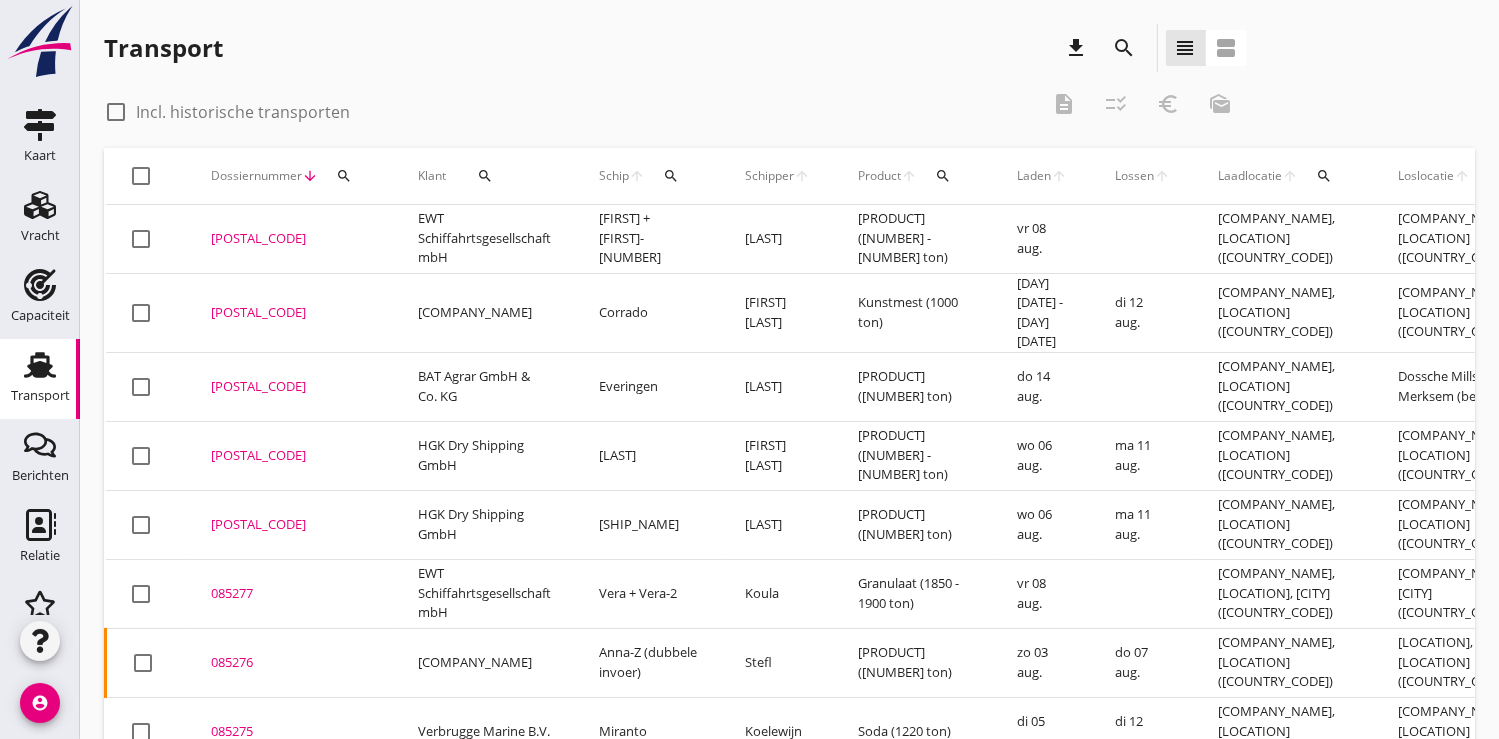 click on "search" at bounding box center [344, 176] 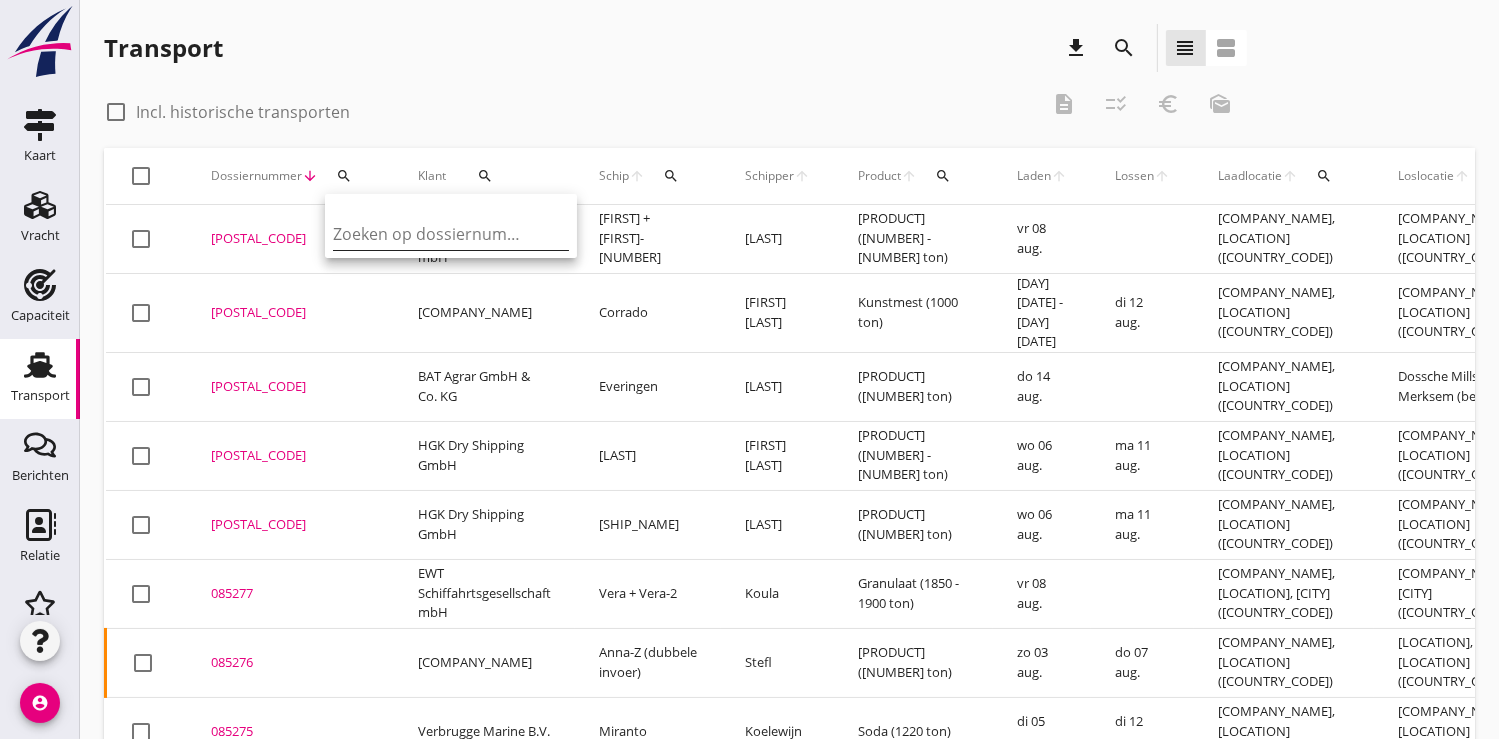 click at bounding box center (437, 234) 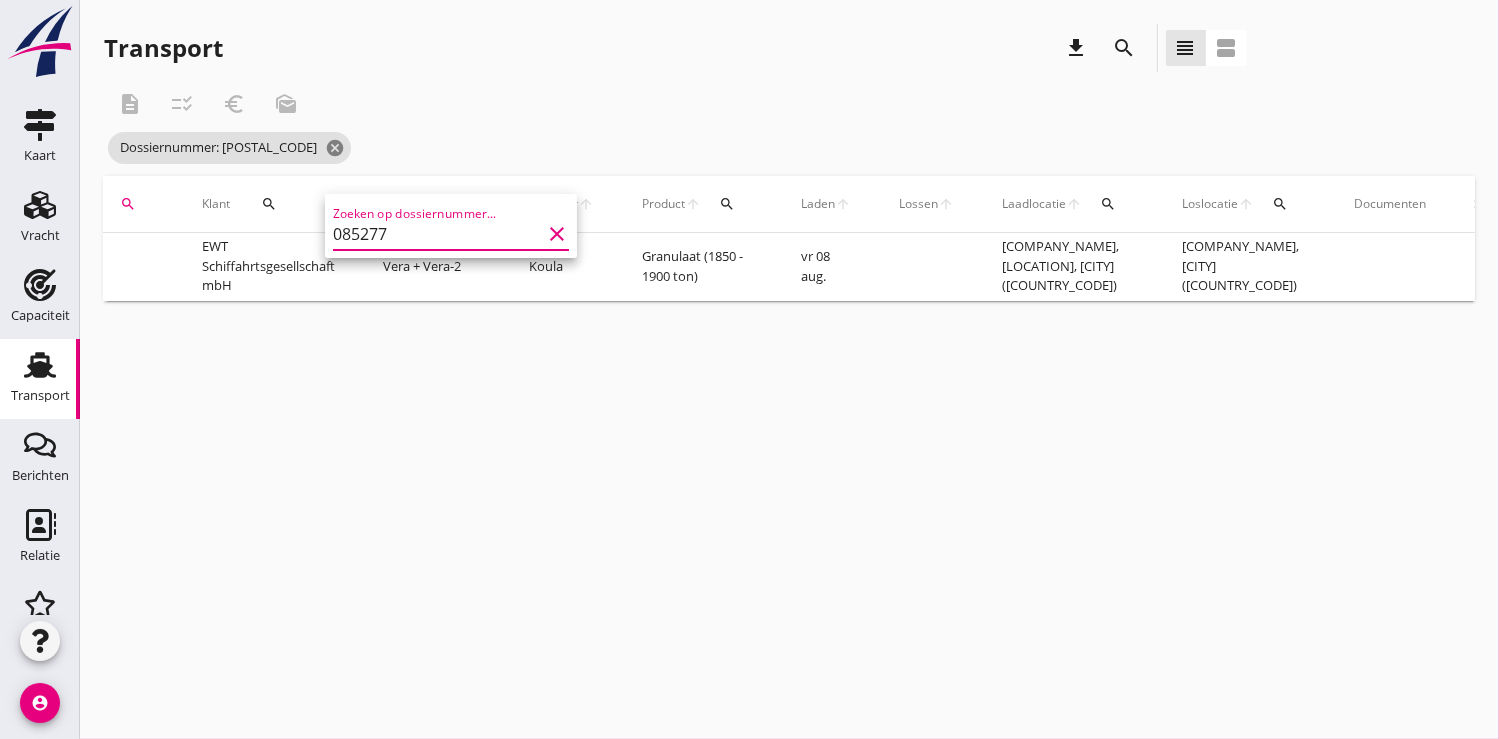 scroll, scrollTop: 0, scrollLeft: 540, axis: horizontal 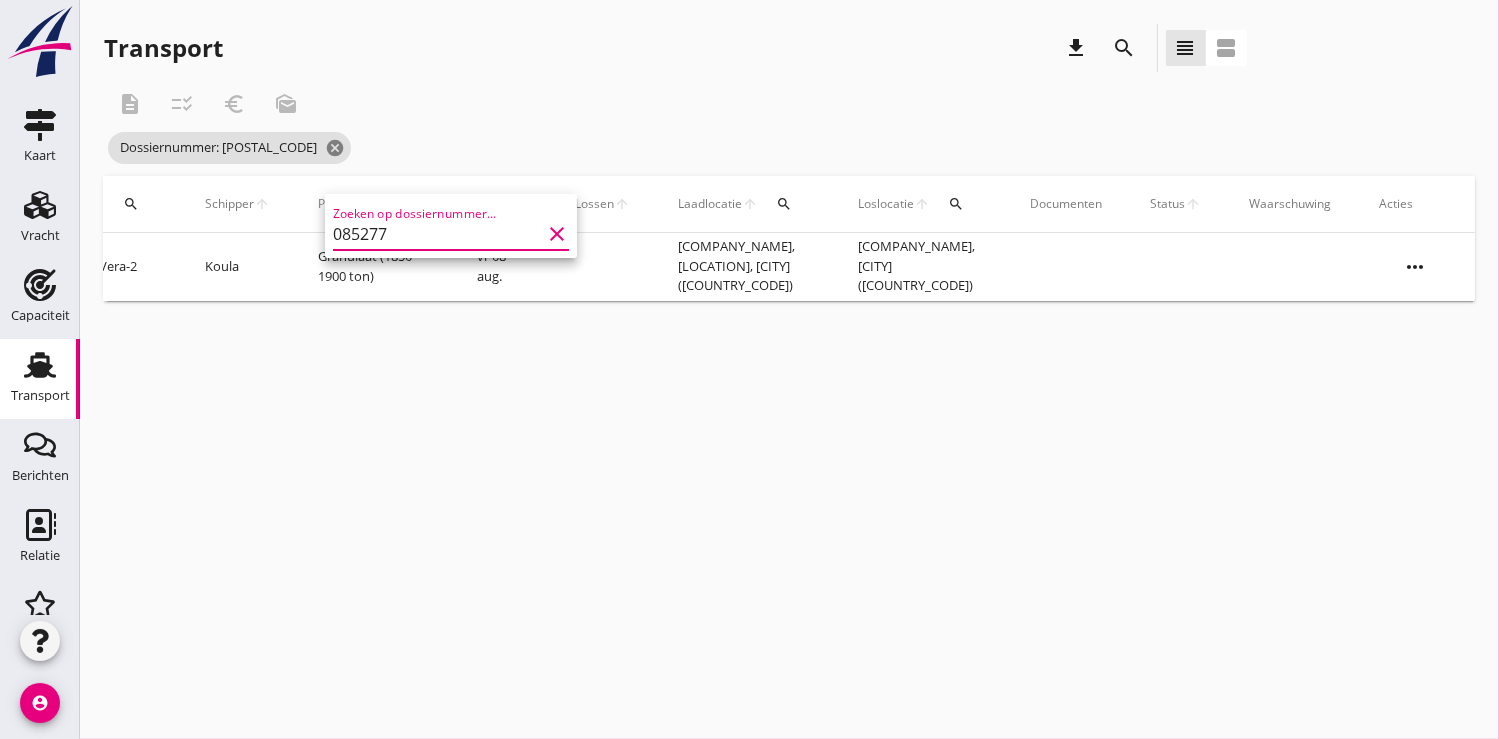 type on "085277" 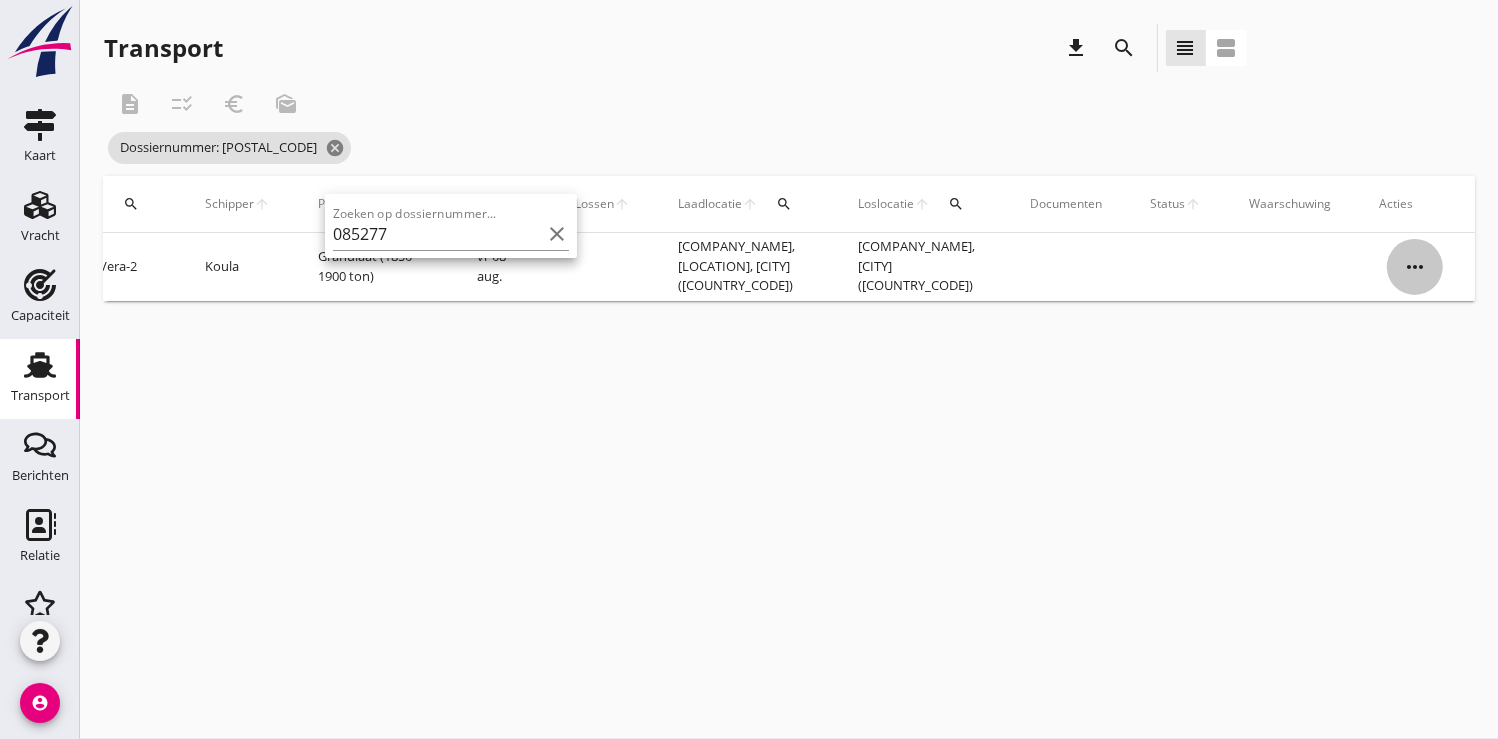 click on "more_horiz" at bounding box center (1415, 267) 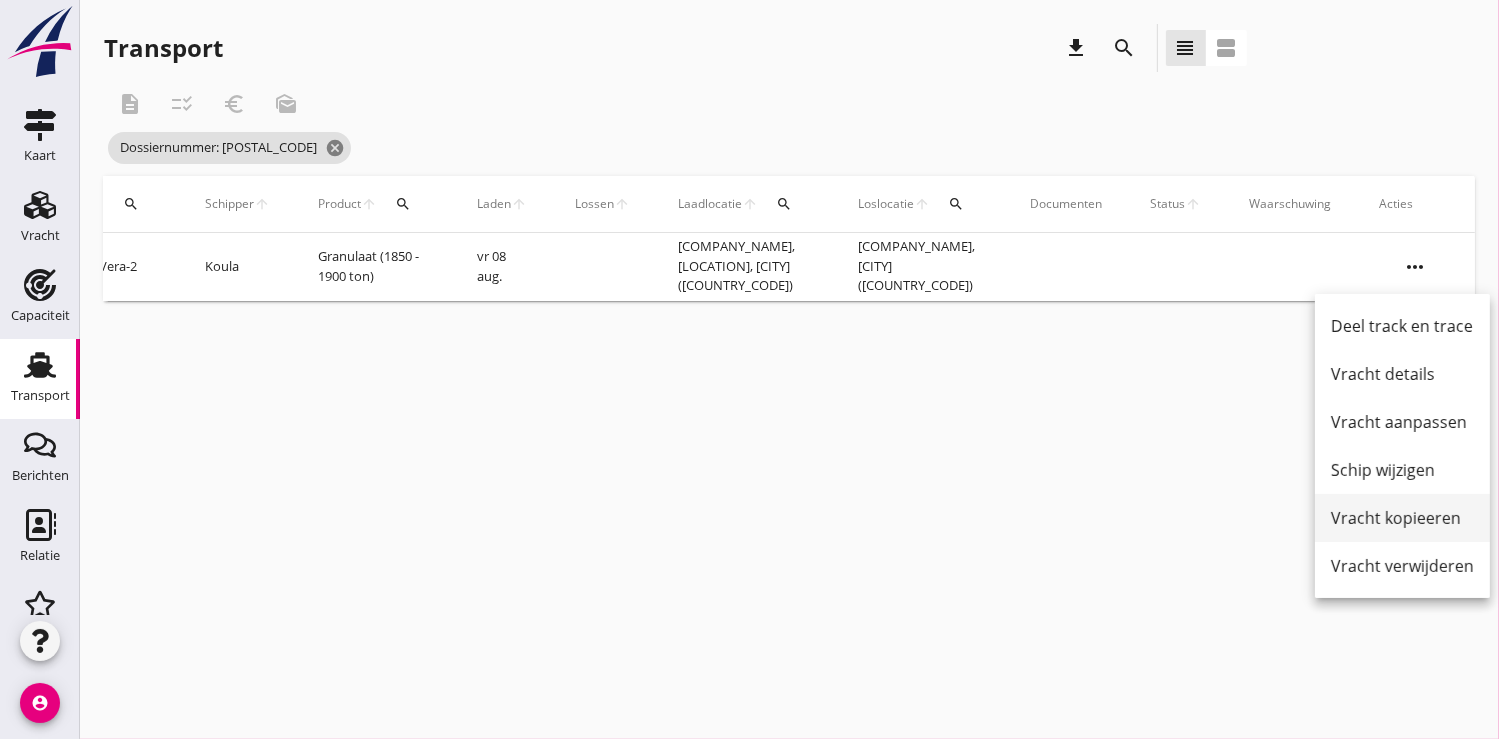 click on "Vracht kopieeren" at bounding box center [1402, 518] 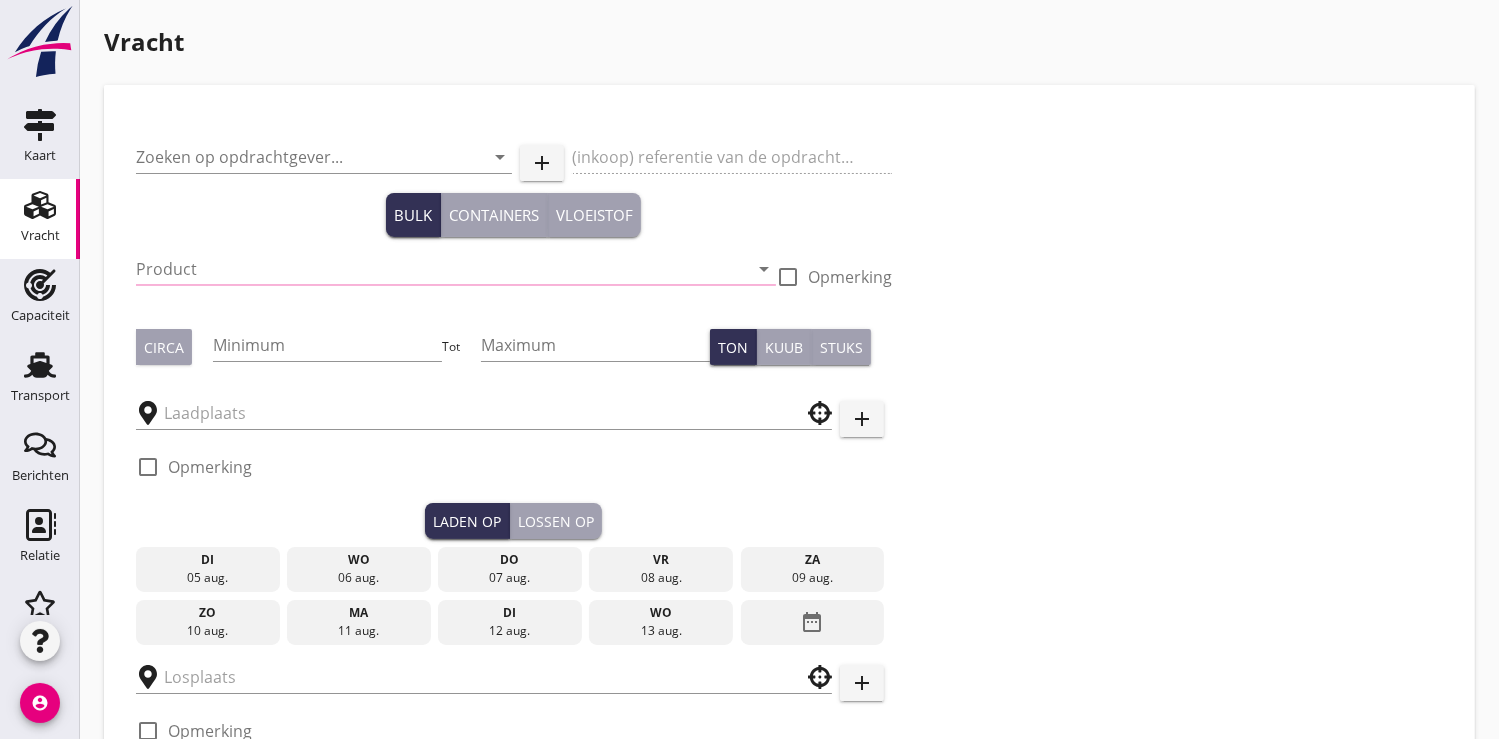 type on "EWT Schiffahrtsgesellschaft mbH" 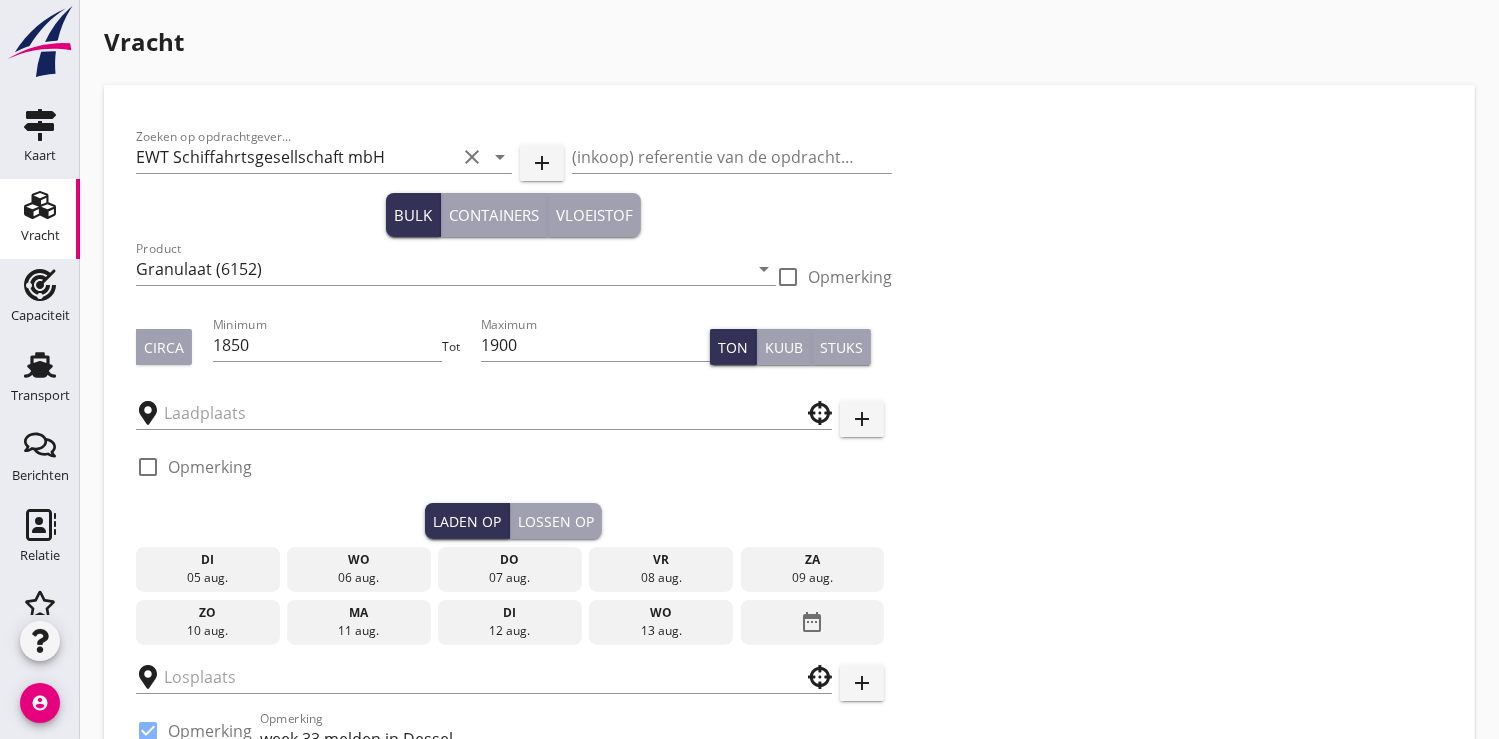 type on "Peute Baustoff GmbH, Norderelbe" 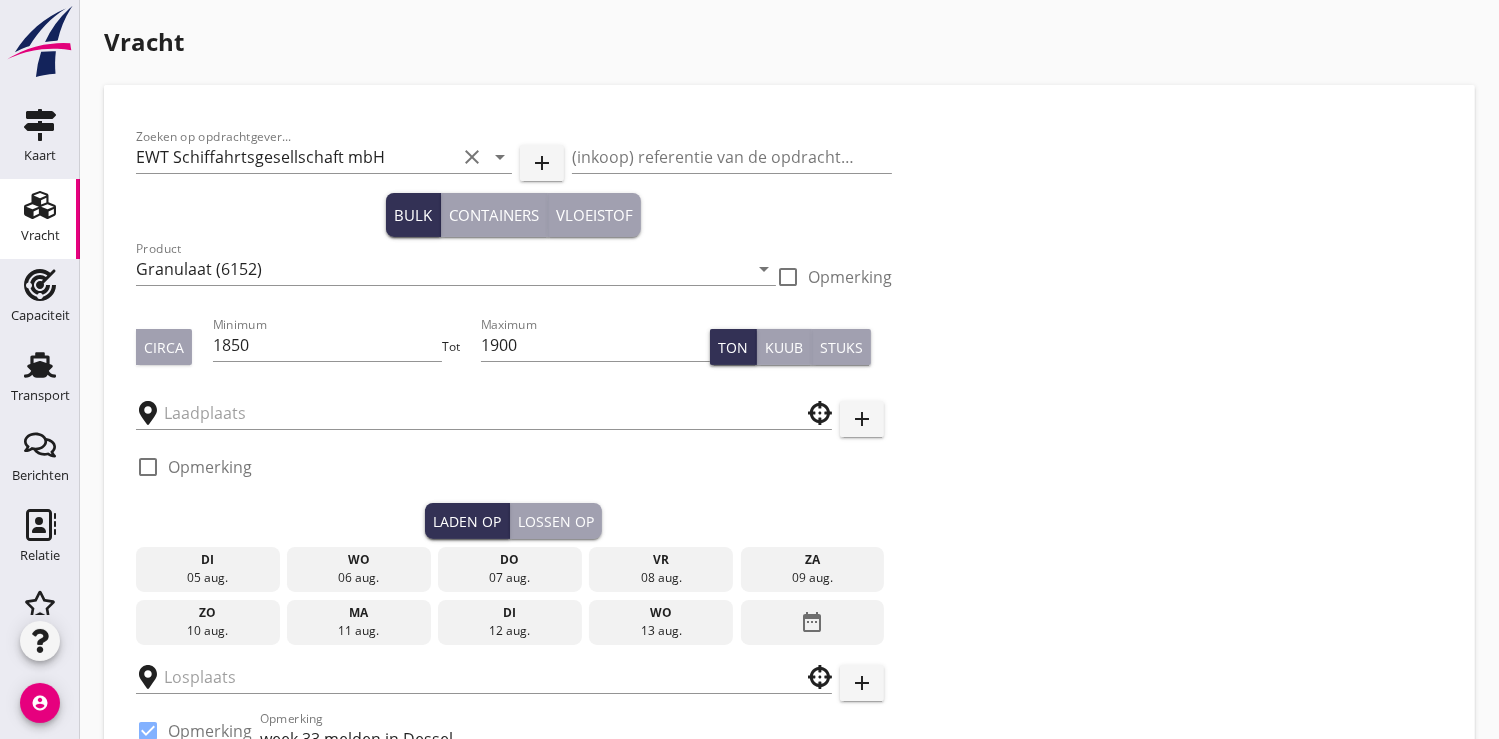 type on "Pannenkoekenboot" 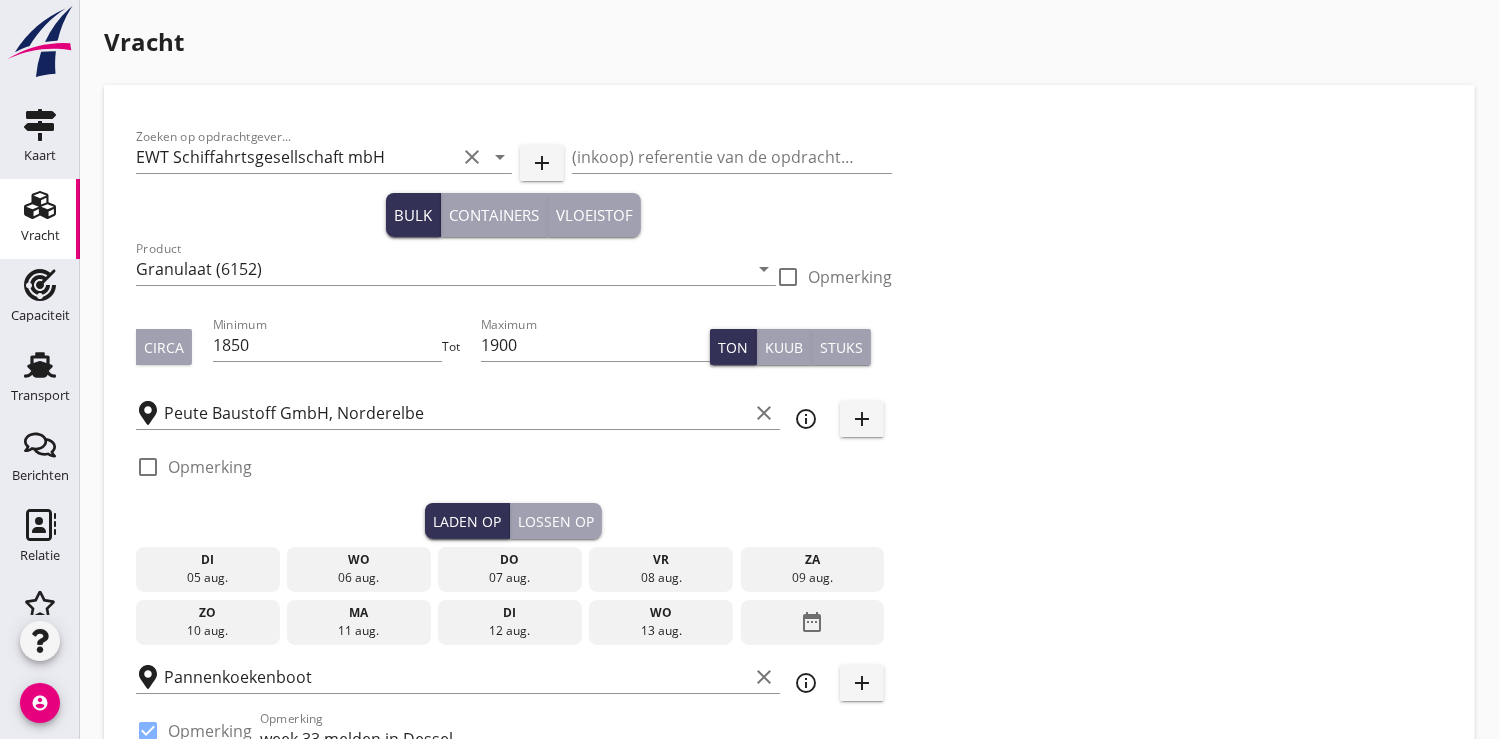 type on "17.9" 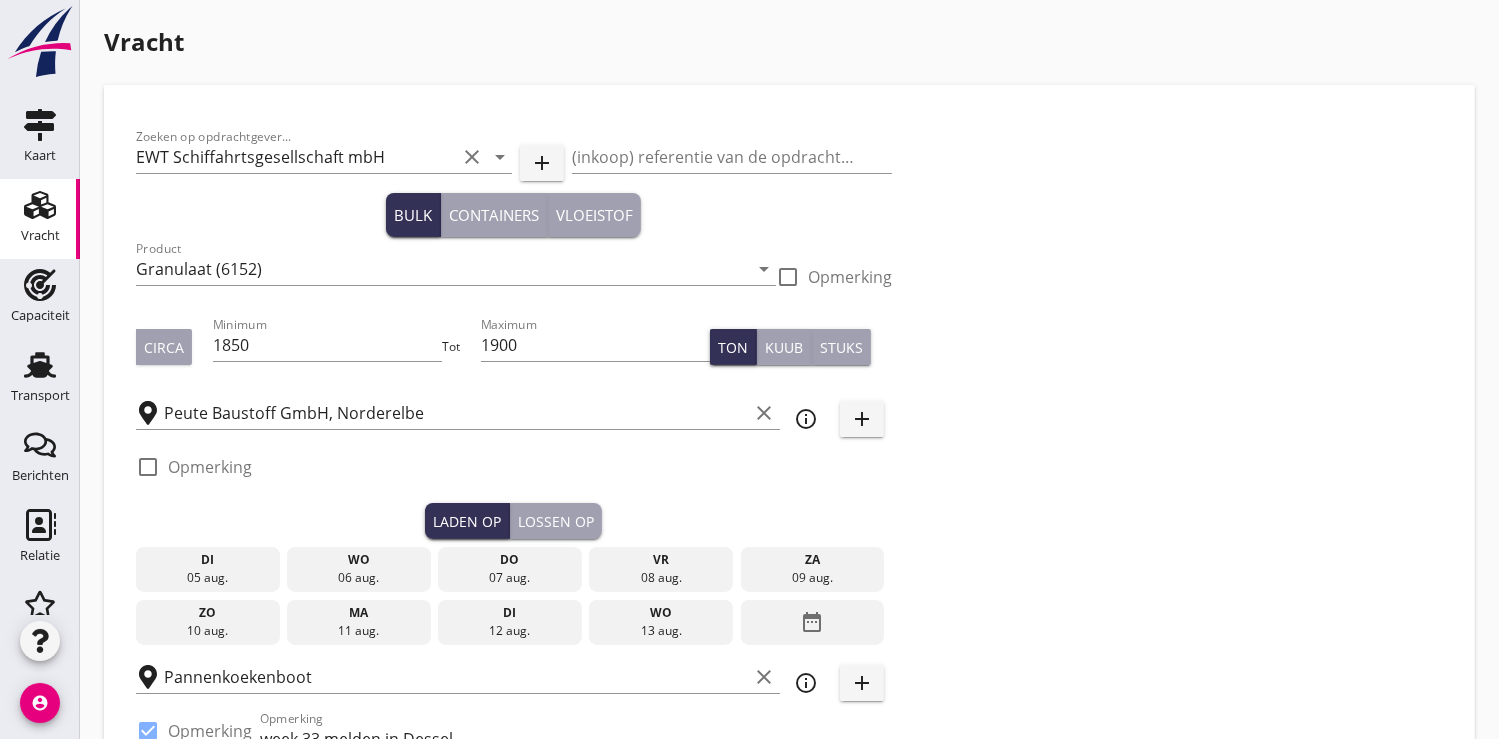 checkbox on "false" 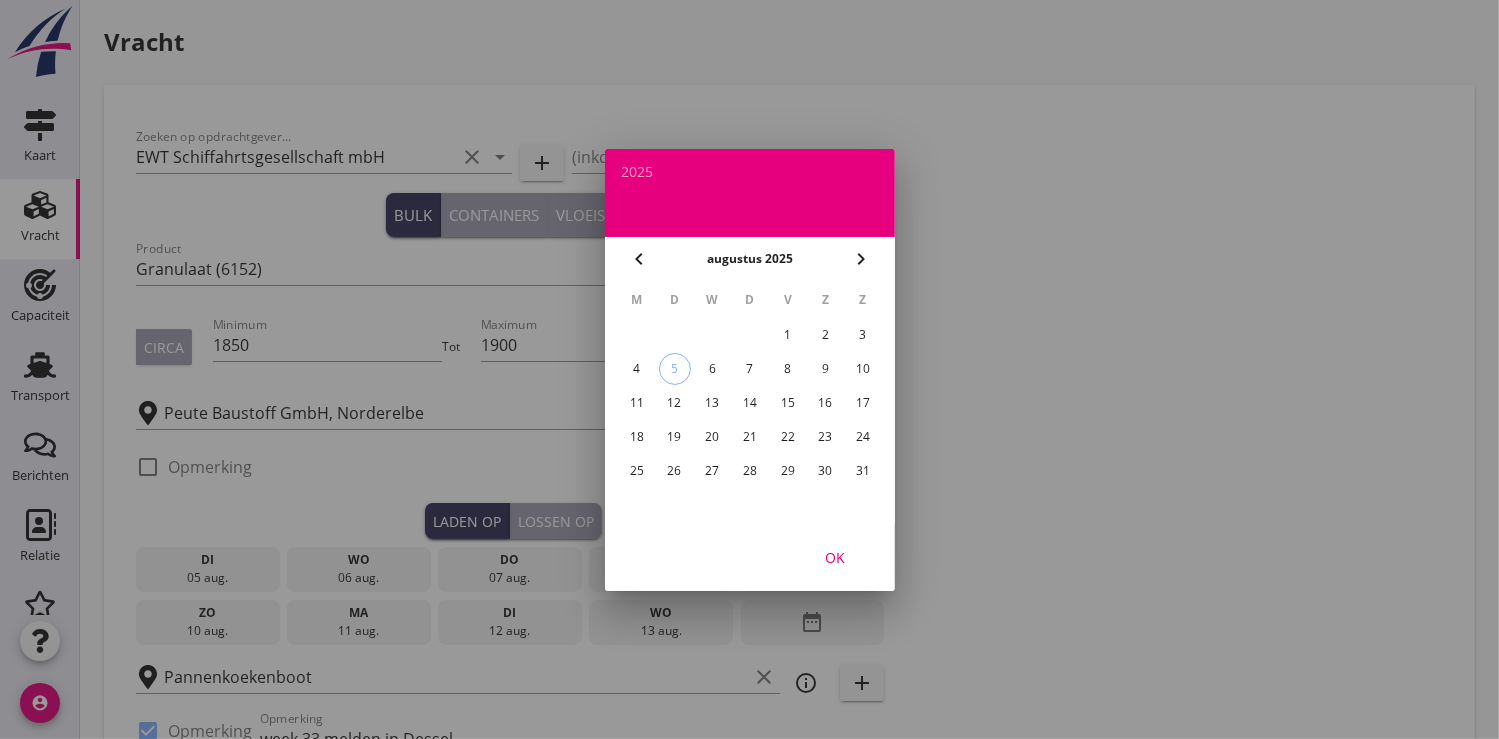 click on "22" at bounding box center [787, 437] 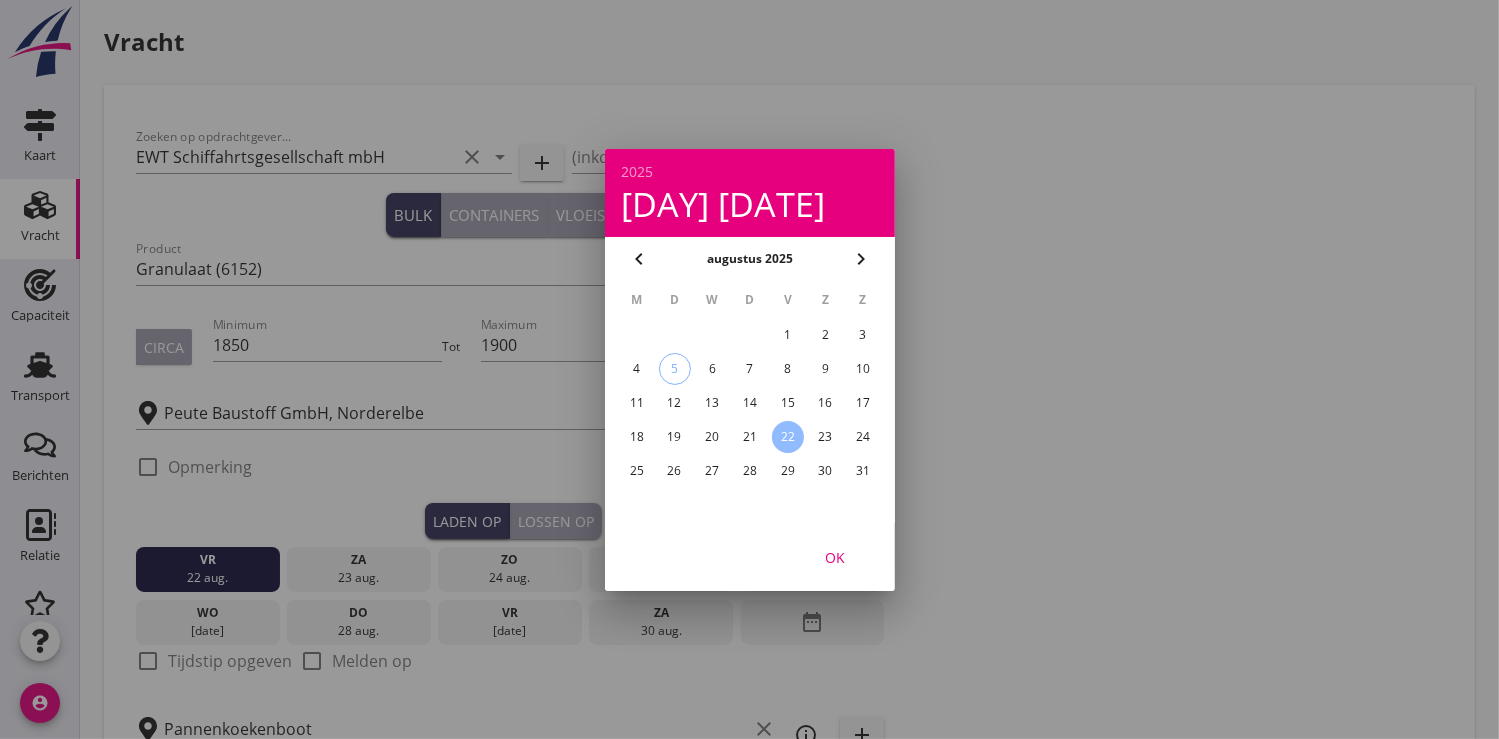 click on "OK" at bounding box center [835, 556] 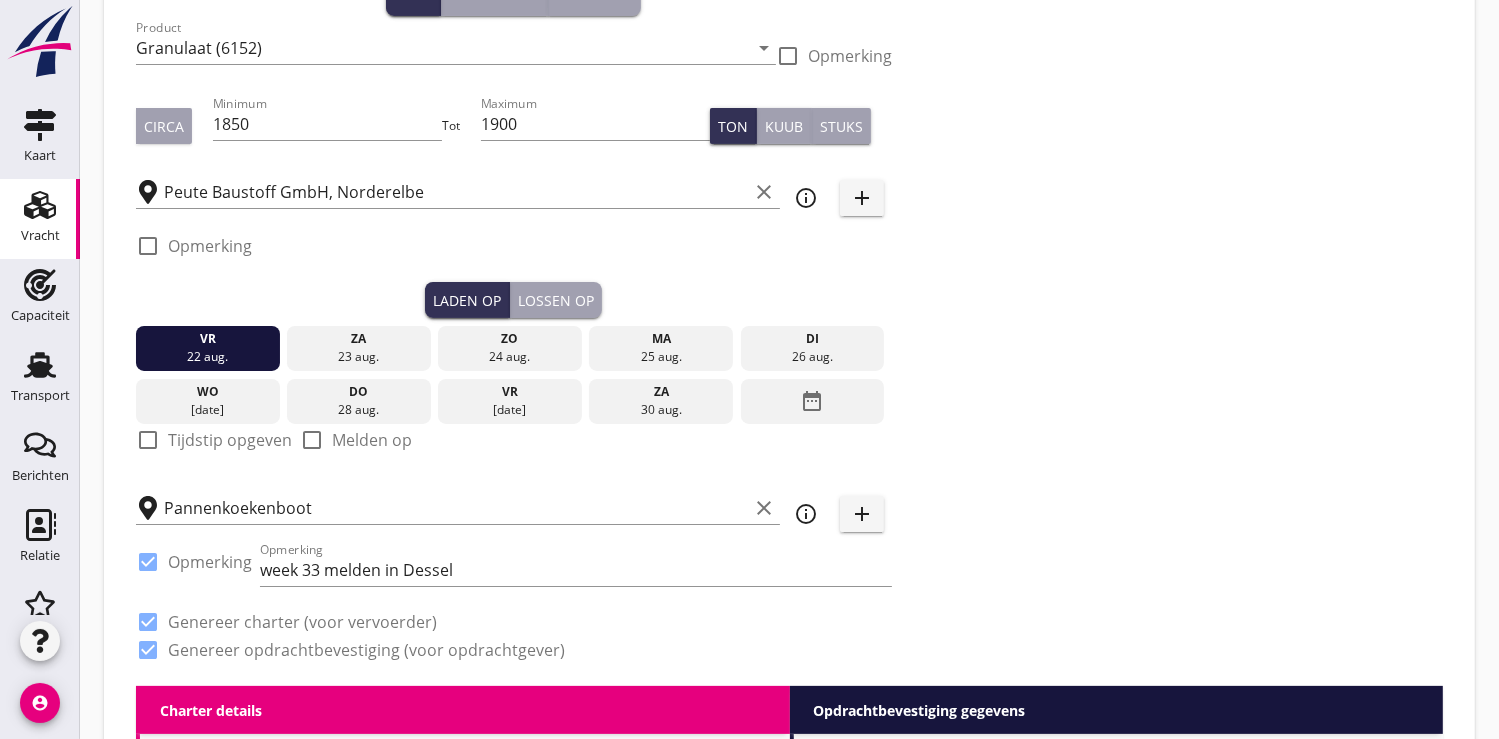 scroll, scrollTop: 222, scrollLeft: 0, axis: vertical 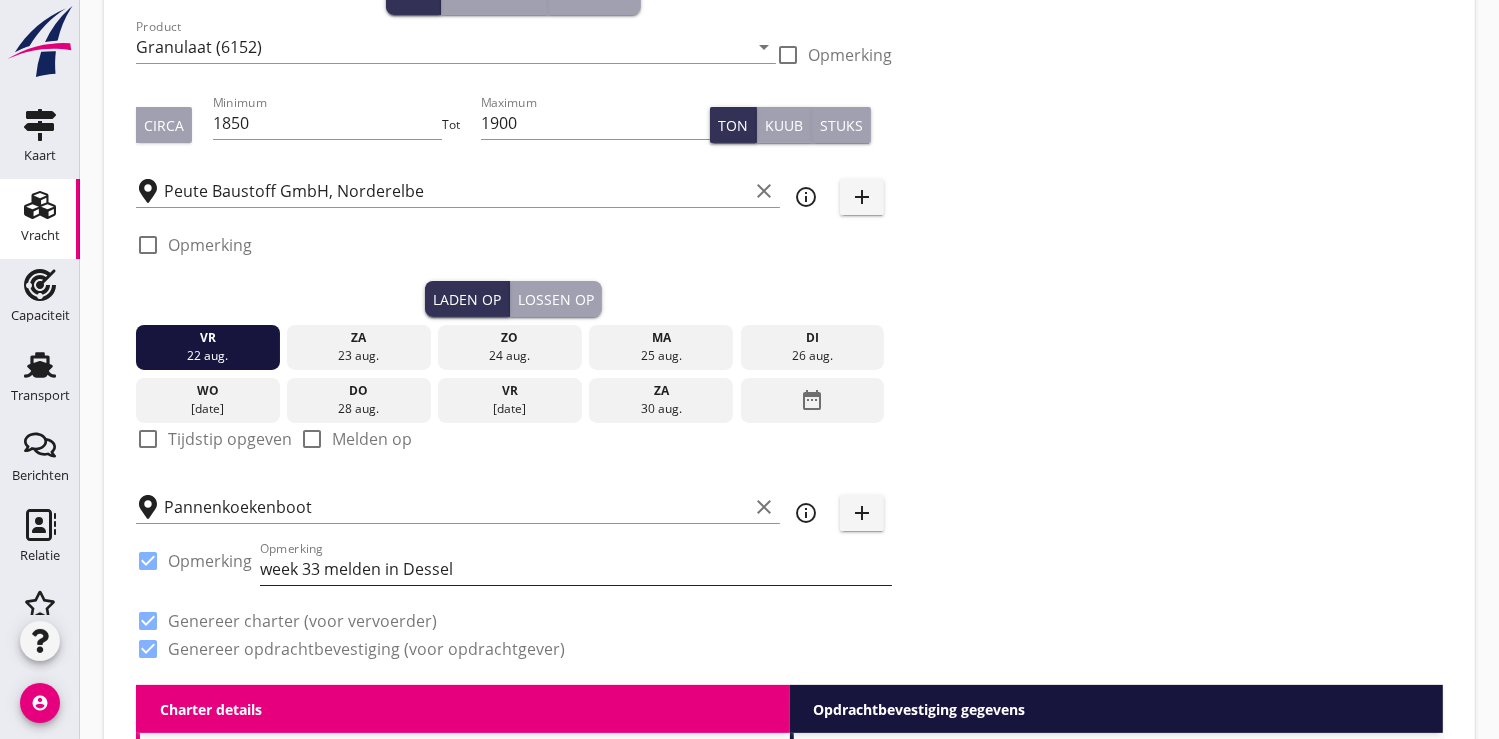click on "week 33 melden in Dessel" at bounding box center (576, 569) 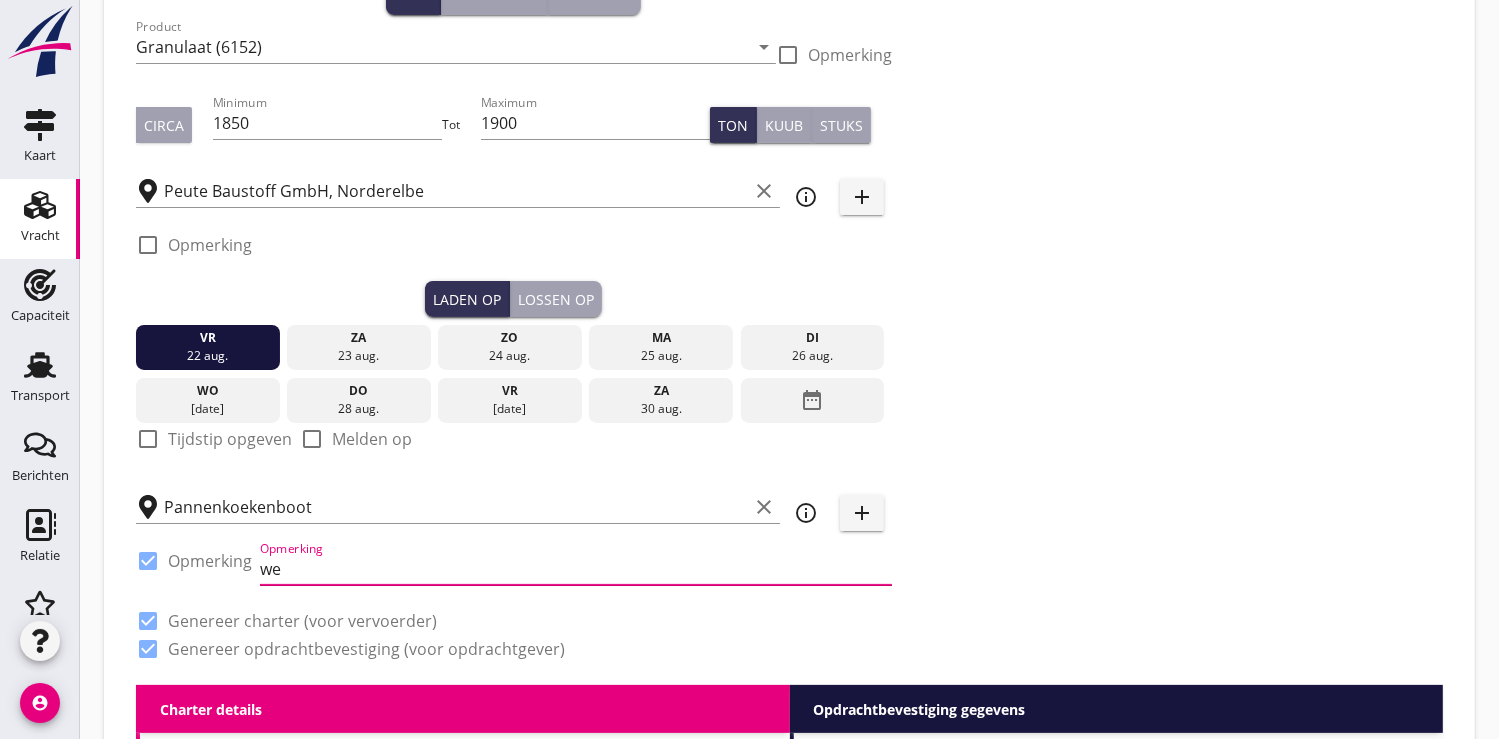 type on "w" 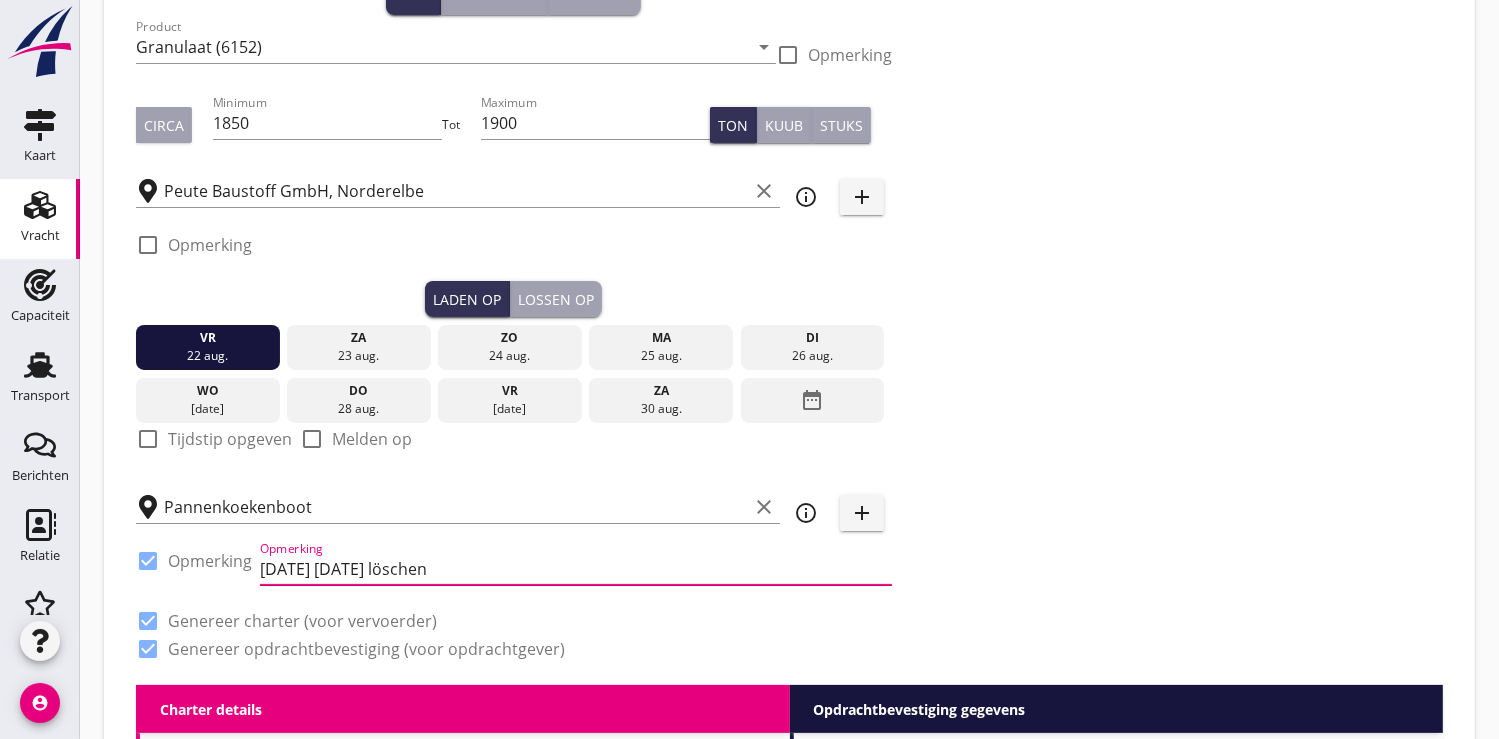 scroll, scrollTop: 0, scrollLeft: 0, axis: both 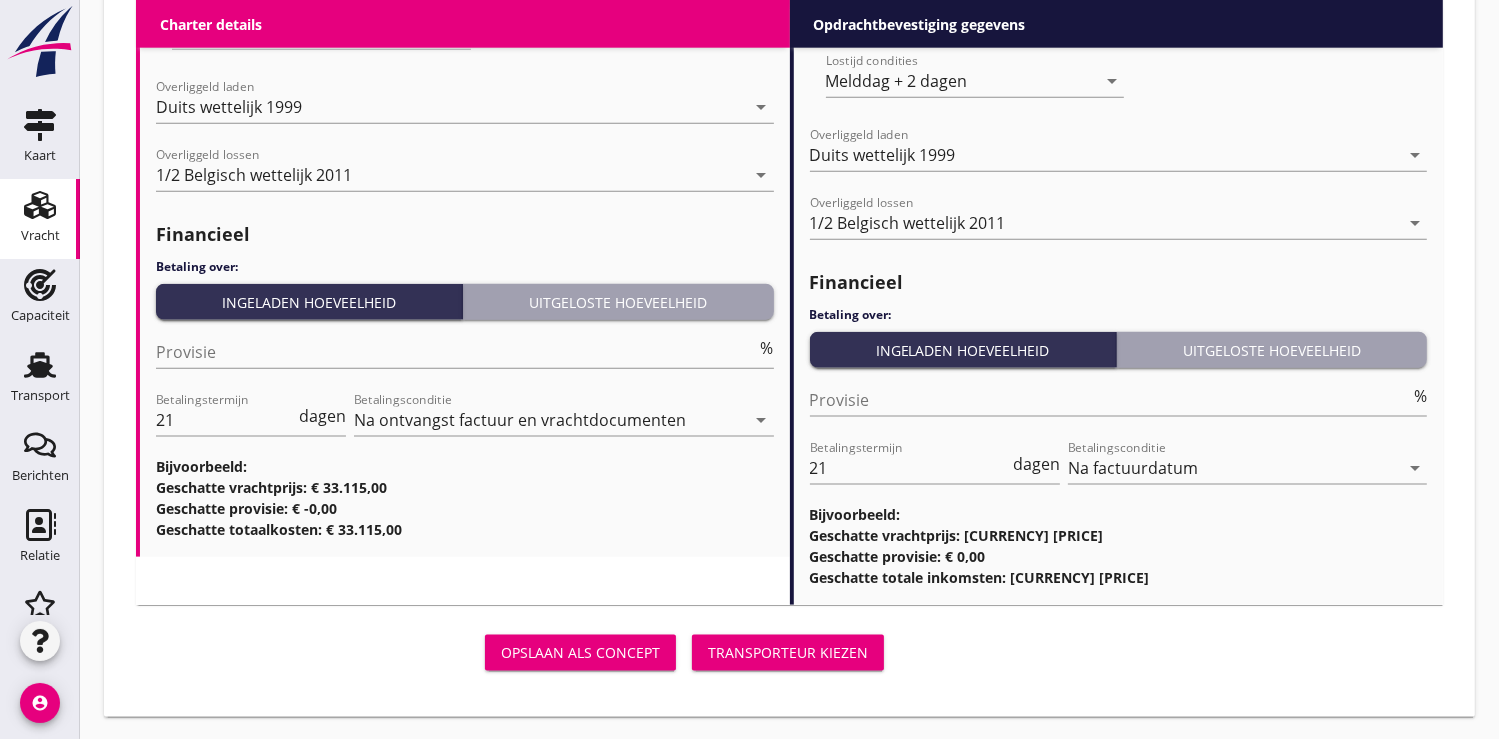 type on "29.8 oder 1.9.2025 löschen" 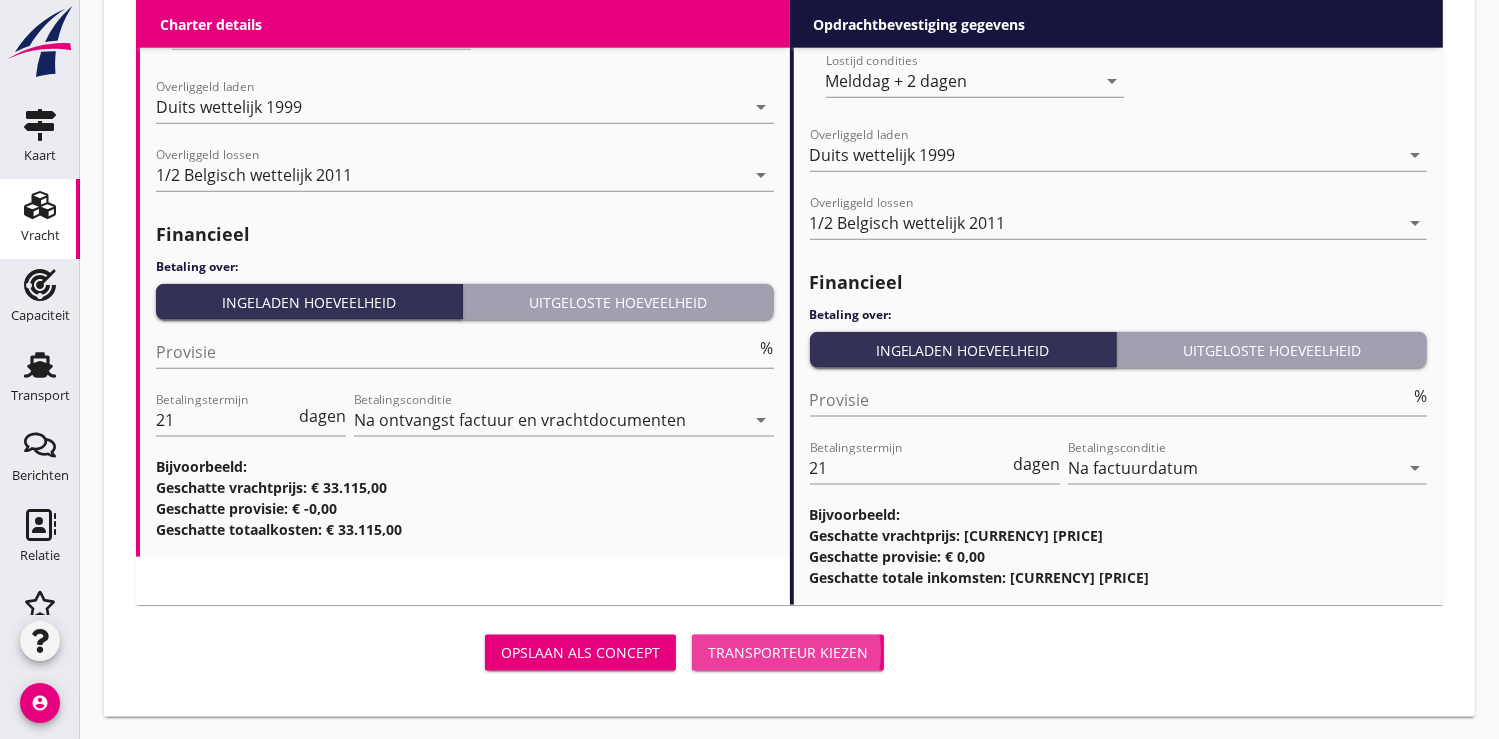 click on "Transporteur kiezen" at bounding box center [788, 652] 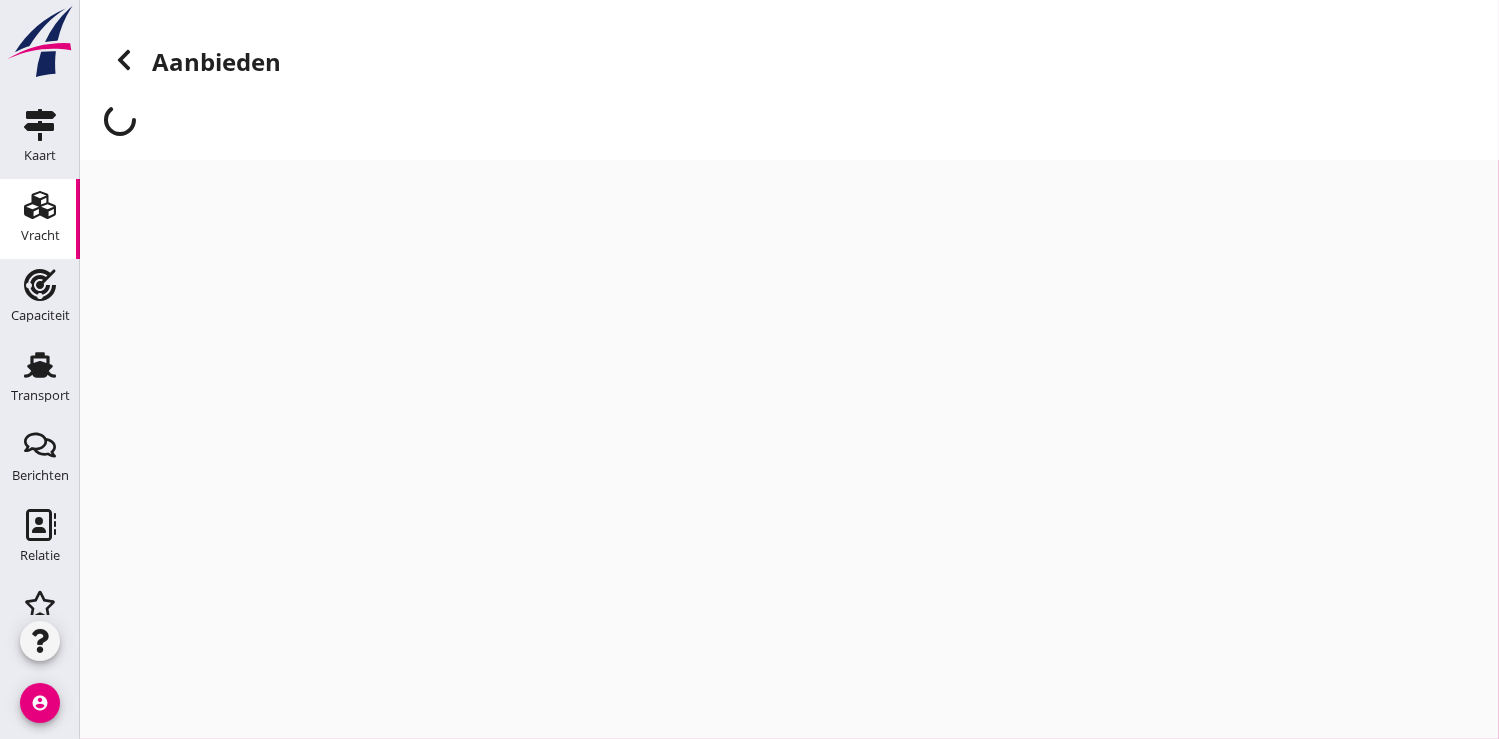 scroll, scrollTop: 0, scrollLeft: 0, axis: both 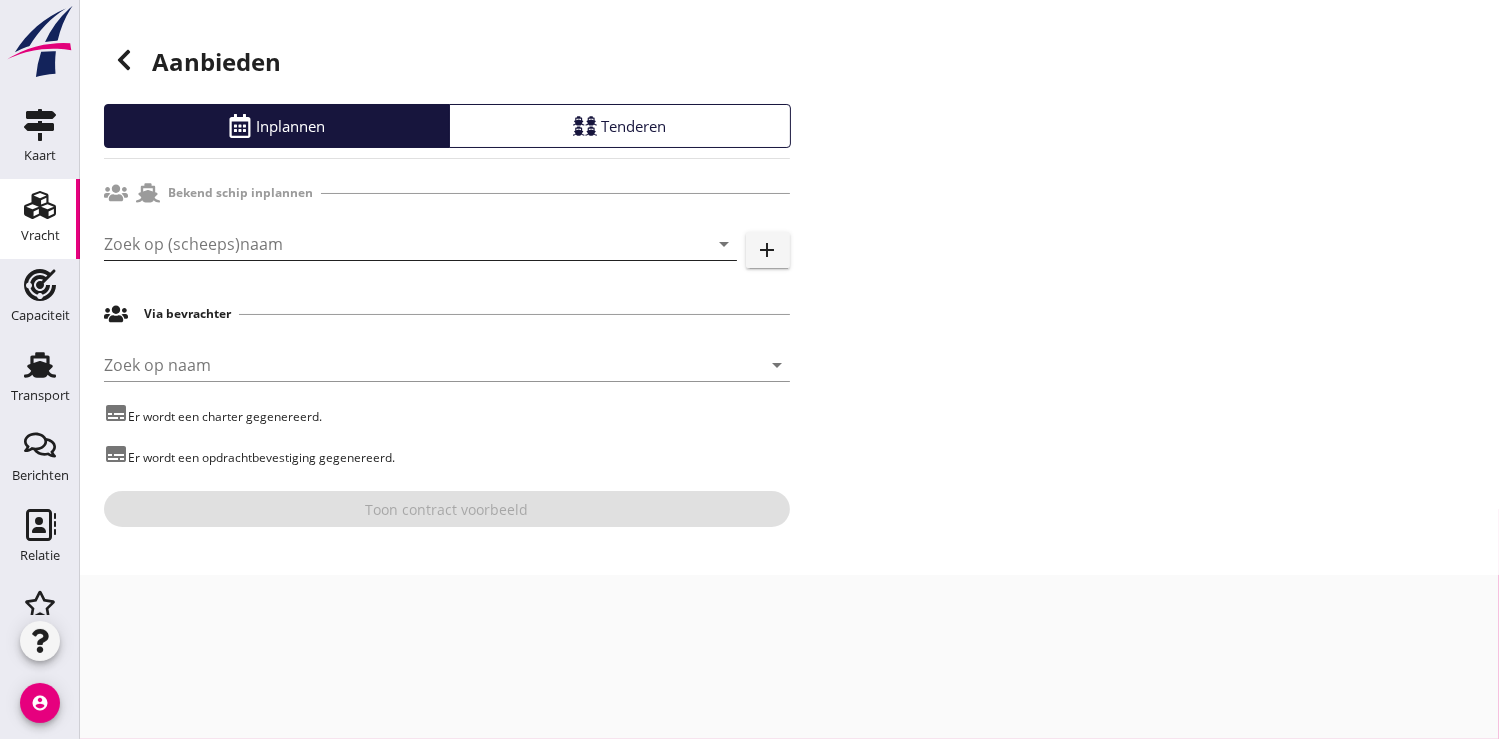 click at bounding box center [392, 244] 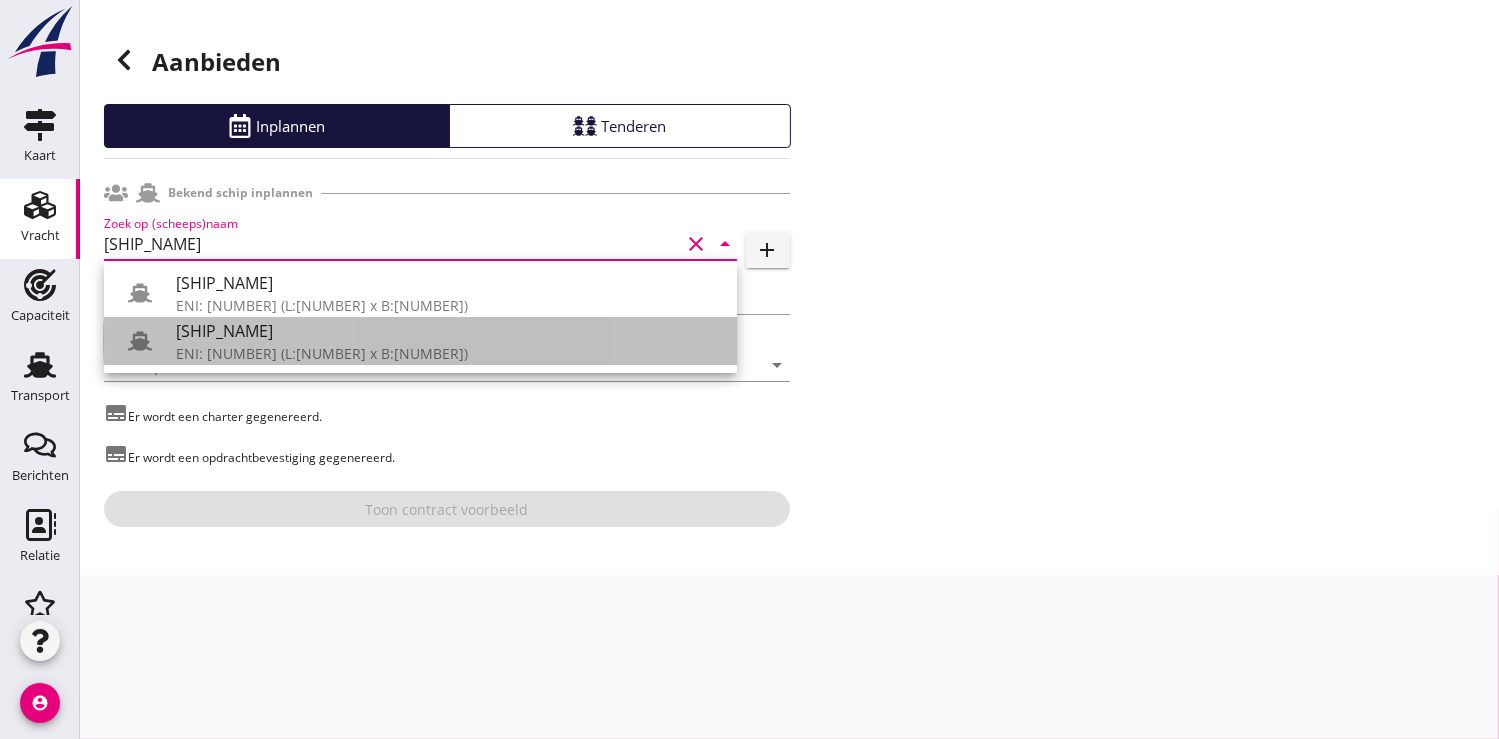 click on "Bohemia+Bohemia2" at bounding box center (448, 331) 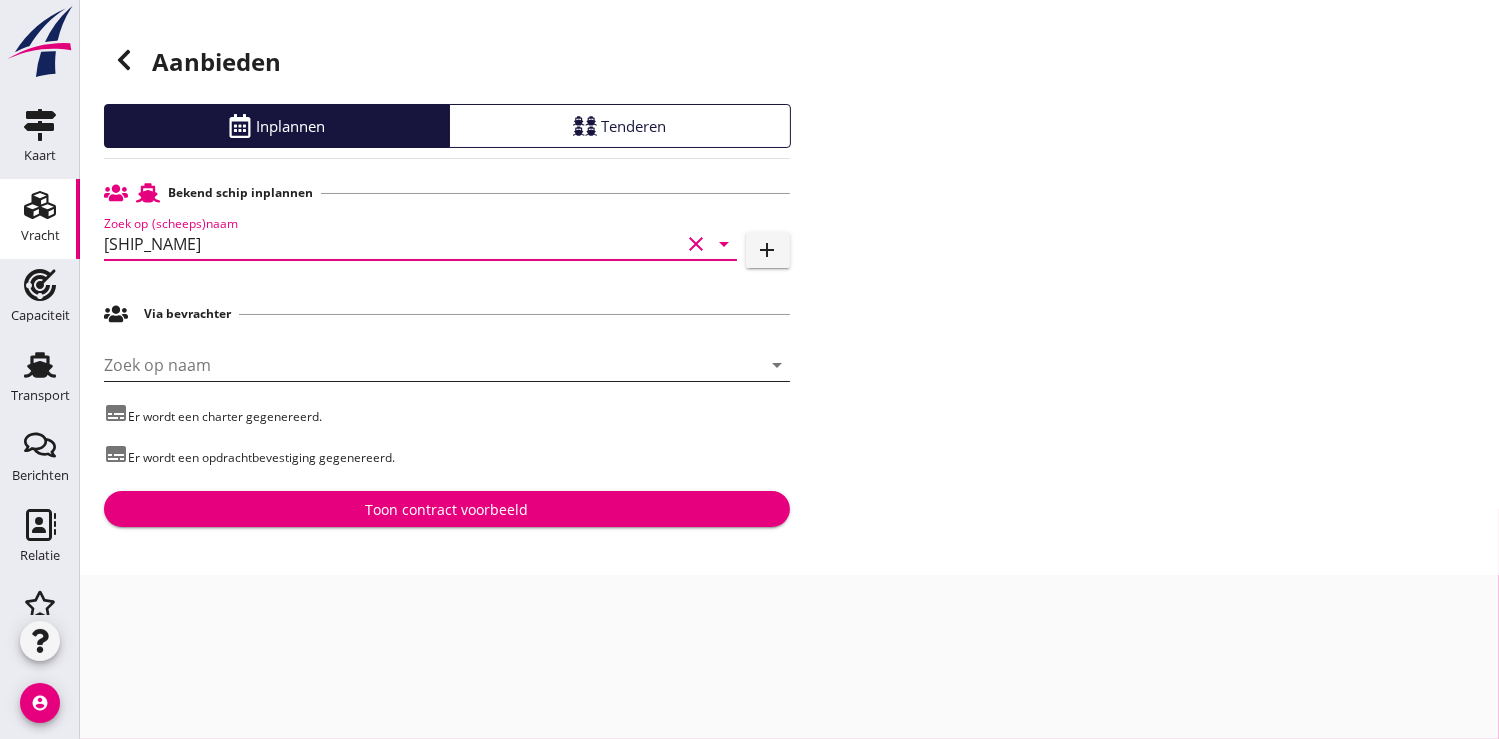 type on "Bohemia+Bohemia2" 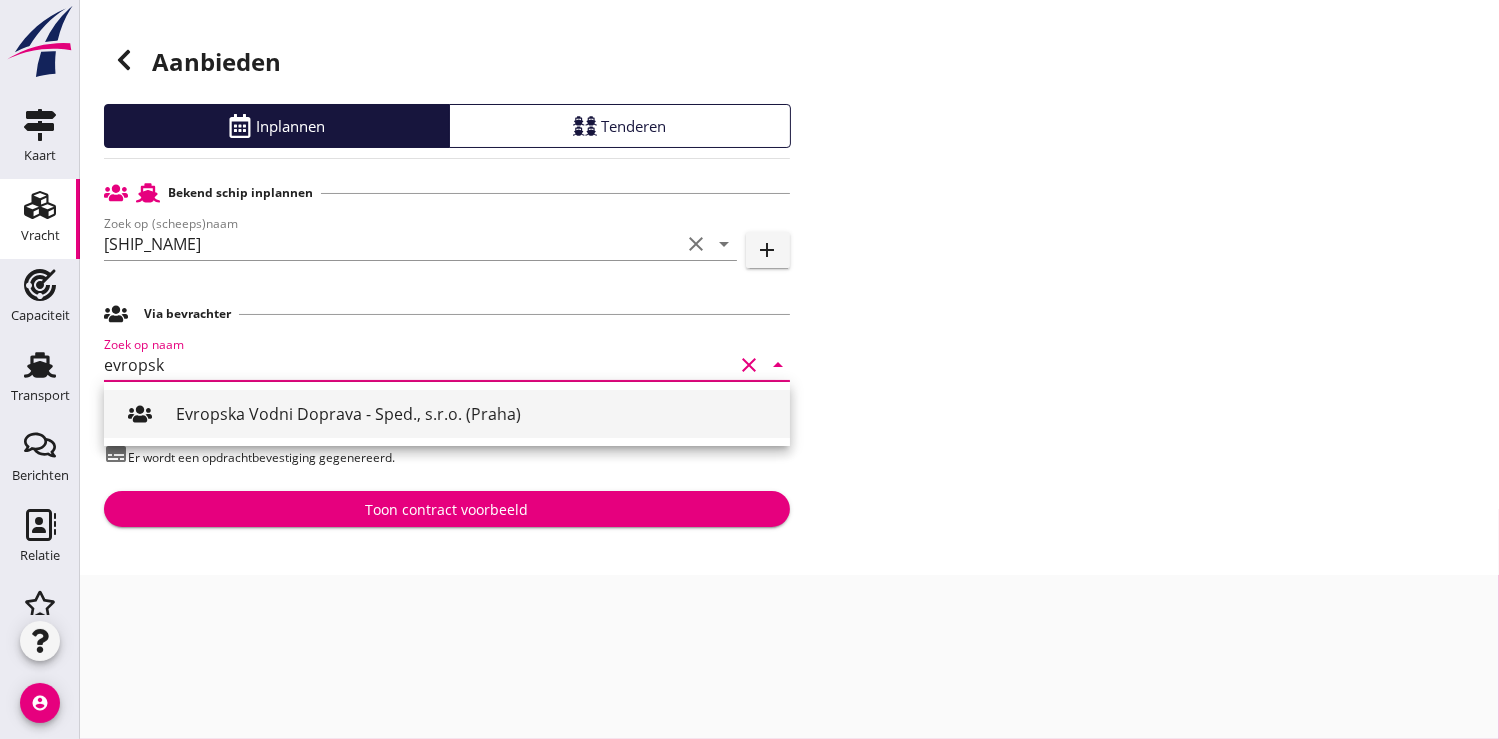 click on "Evropska Vodni Doprava - Sped., s.r.o. (Praha)" at bounding box center (475, 414) 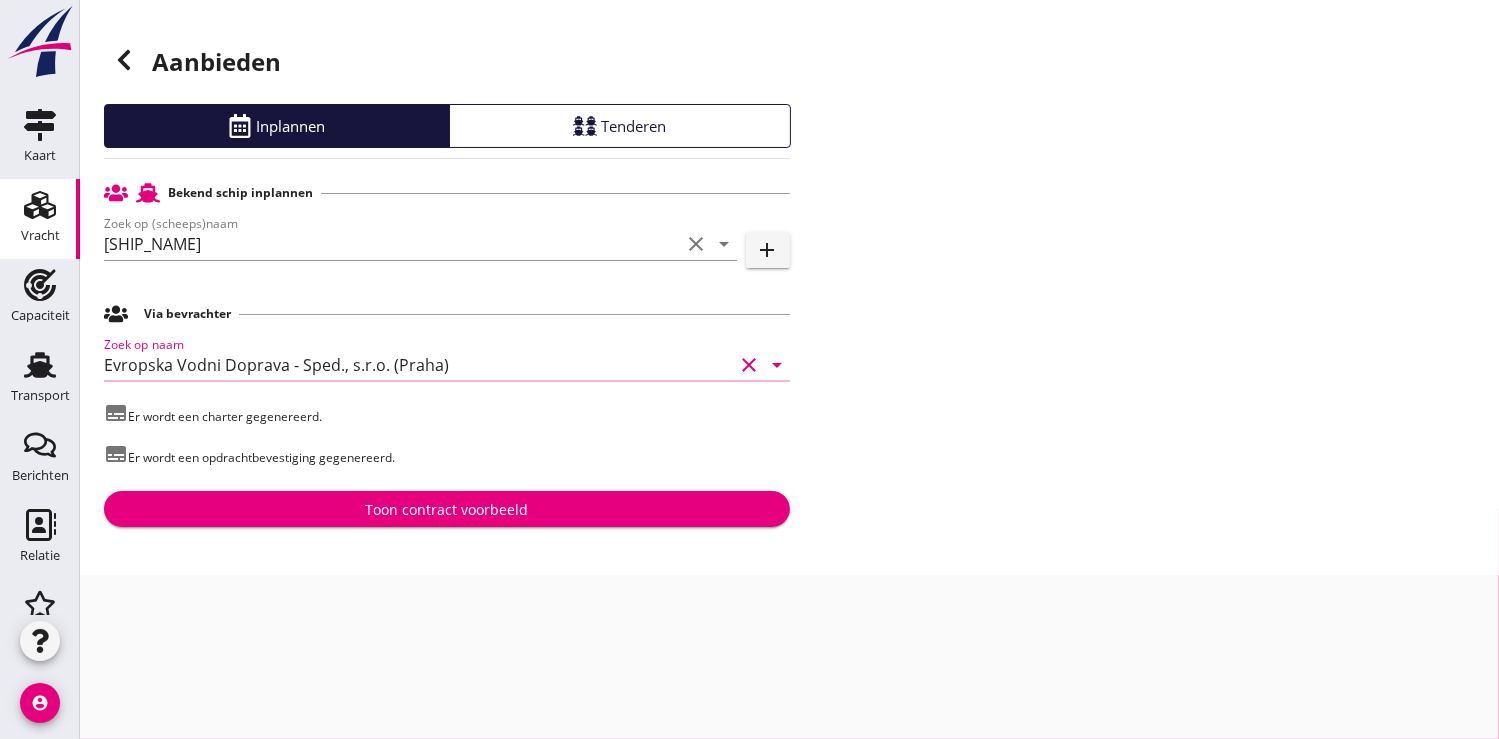 type on "Evropska Vodni Doprava - Sped., s.r.o. (Praha)" 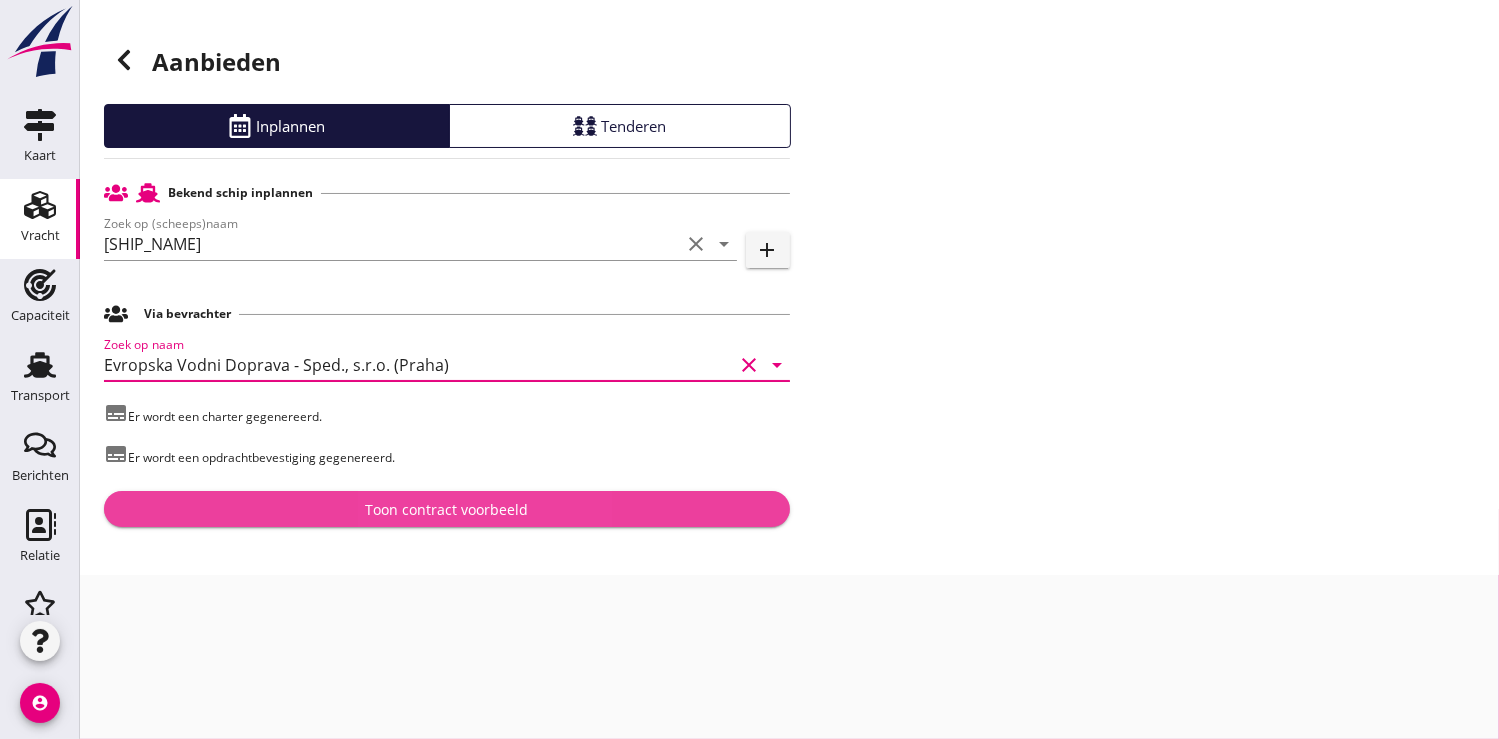 click on "Toon contract voorbeeld" at bounding box center [446, 509] 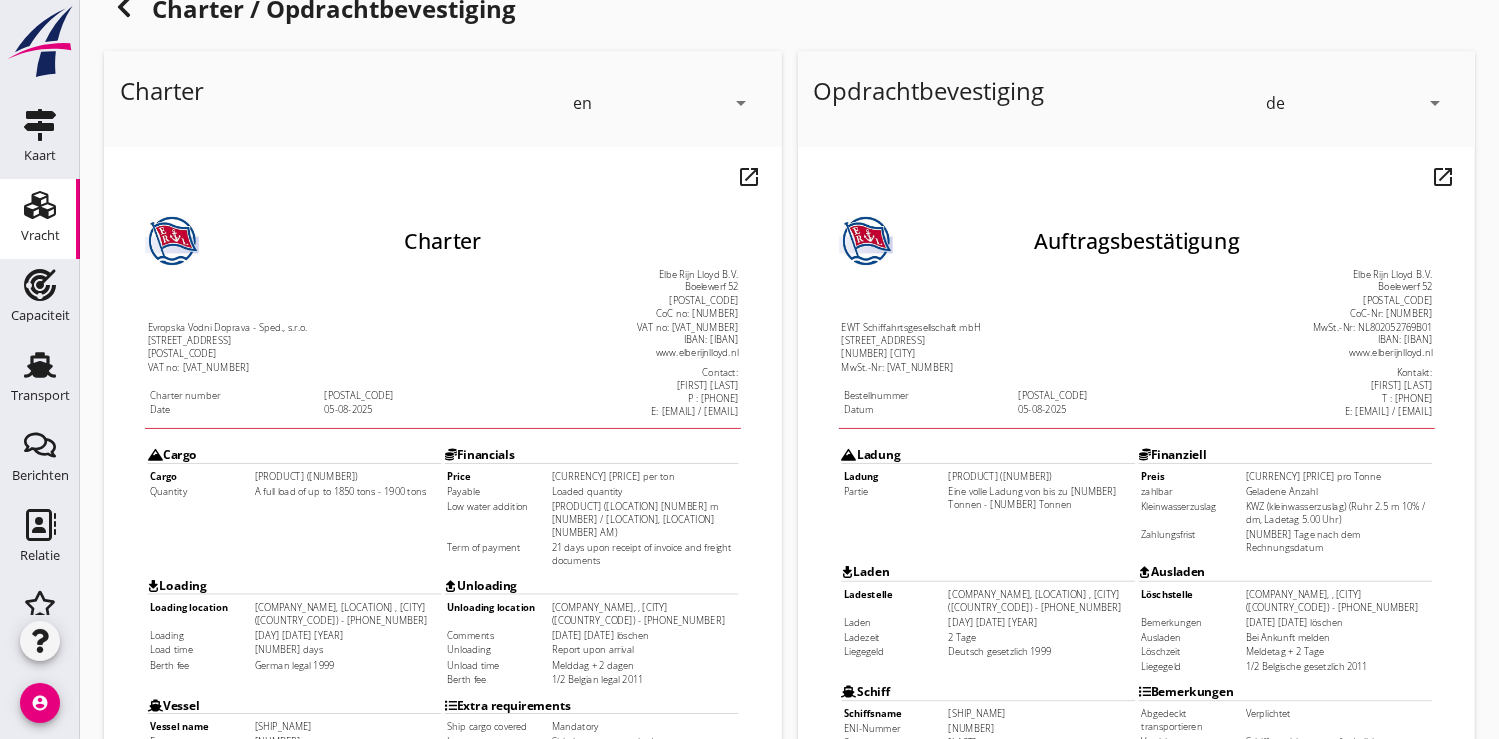 scroll, scrollTop: 0, scrollLeft: 0, axis: both 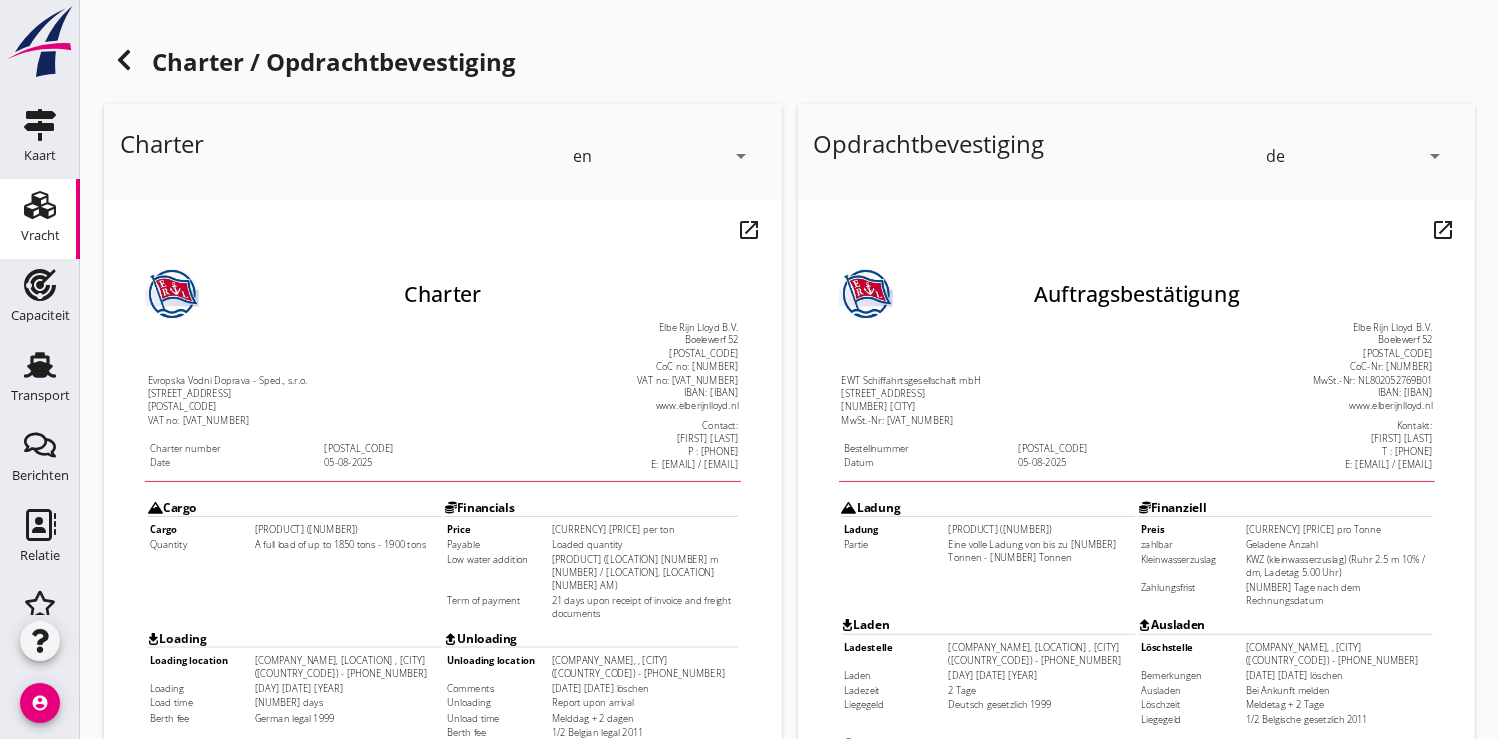 click on "arrow_drop_down" at bounding box center (742, 156) 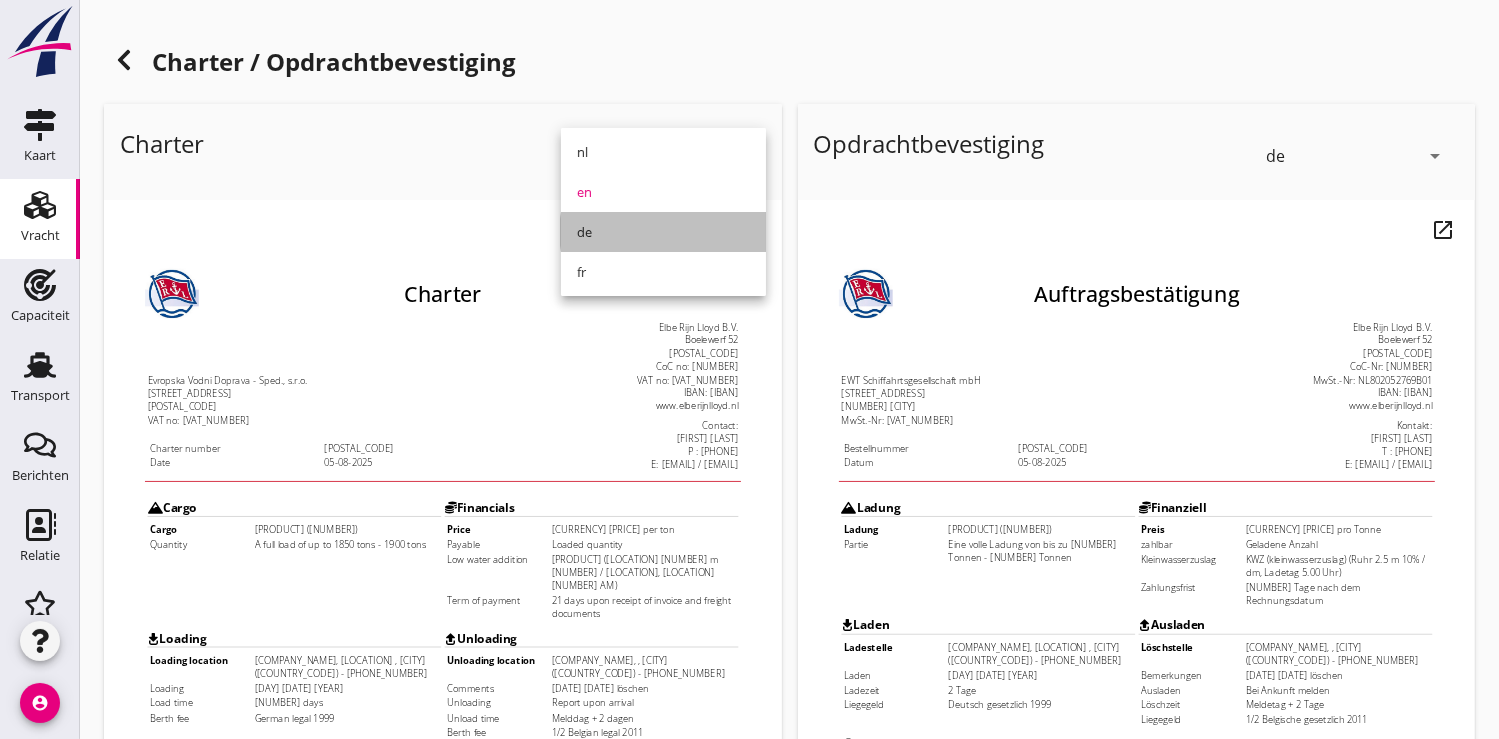 click on "de" at bounding box center (663, 232) 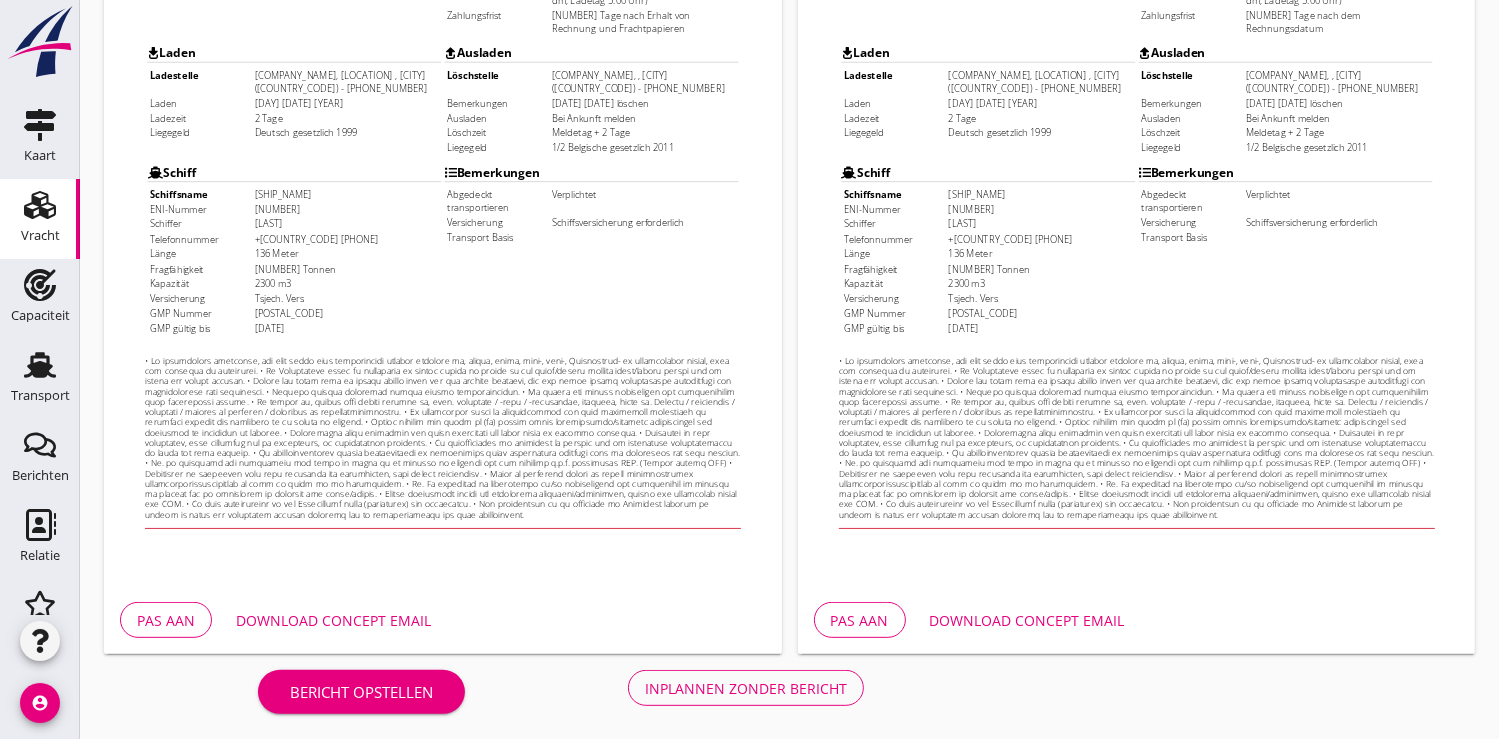 scroll, scrollTop: 576, scrollLeft: 0, axis: vertical 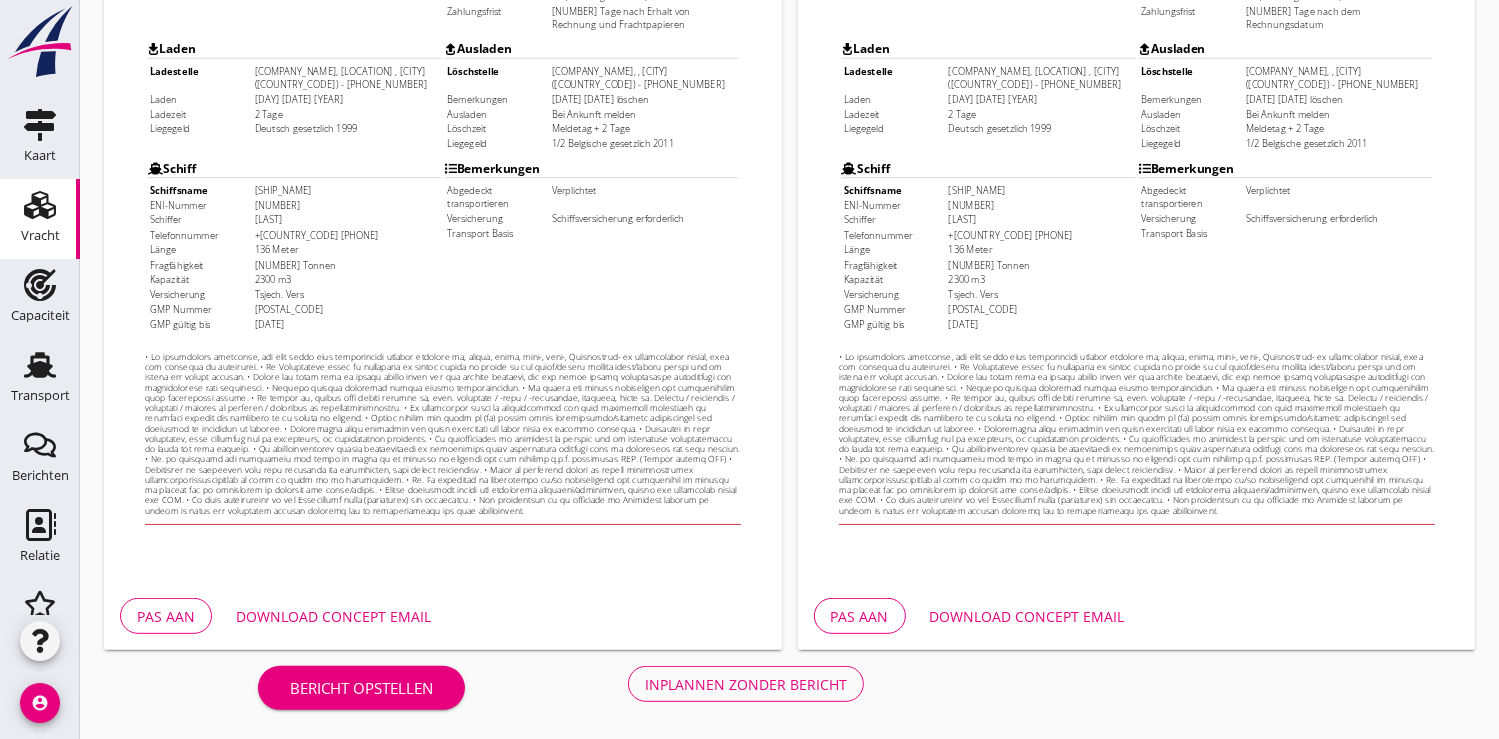 click on "Download concept email" at bounding box center (333, 616) 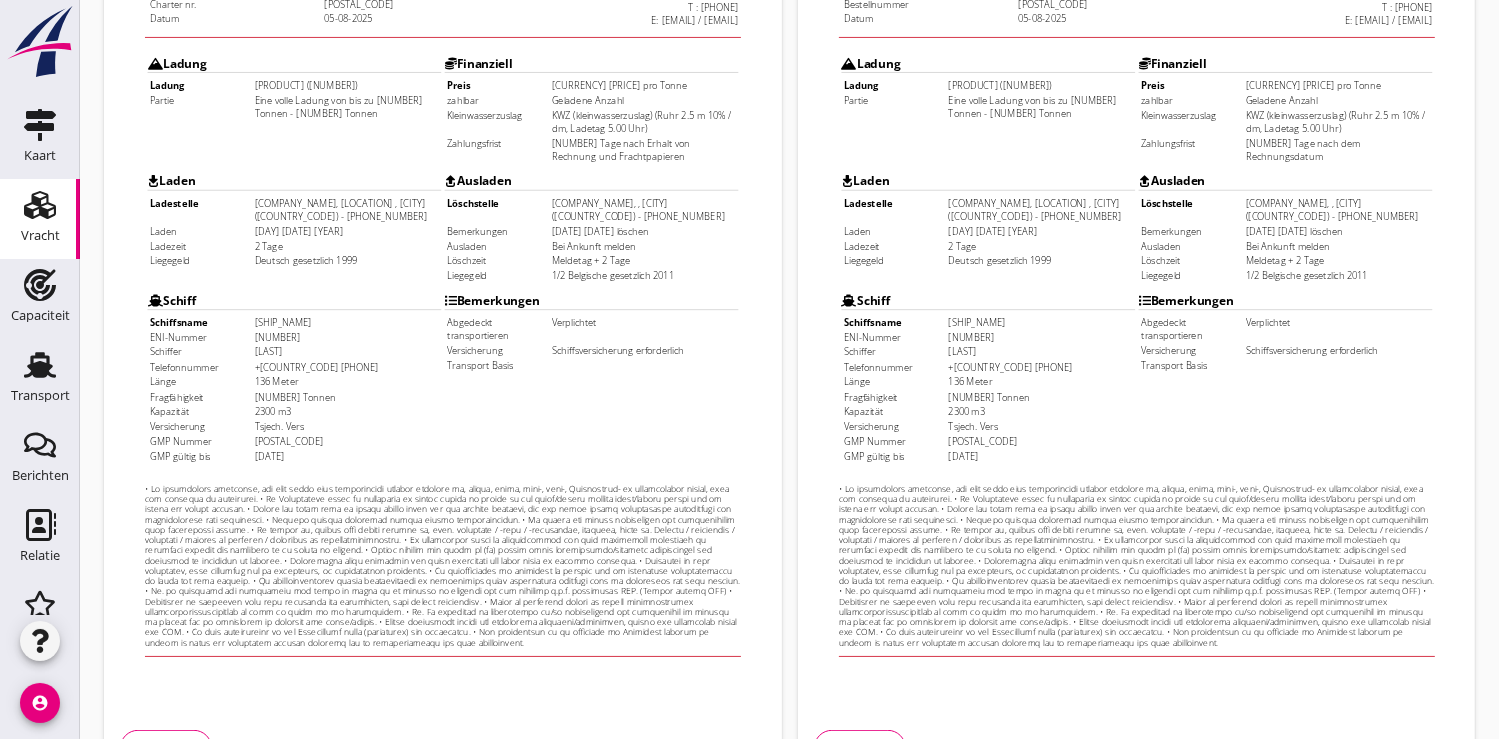 scroll, scrollTop: 576, scrollLeft: 0, axis: vertical 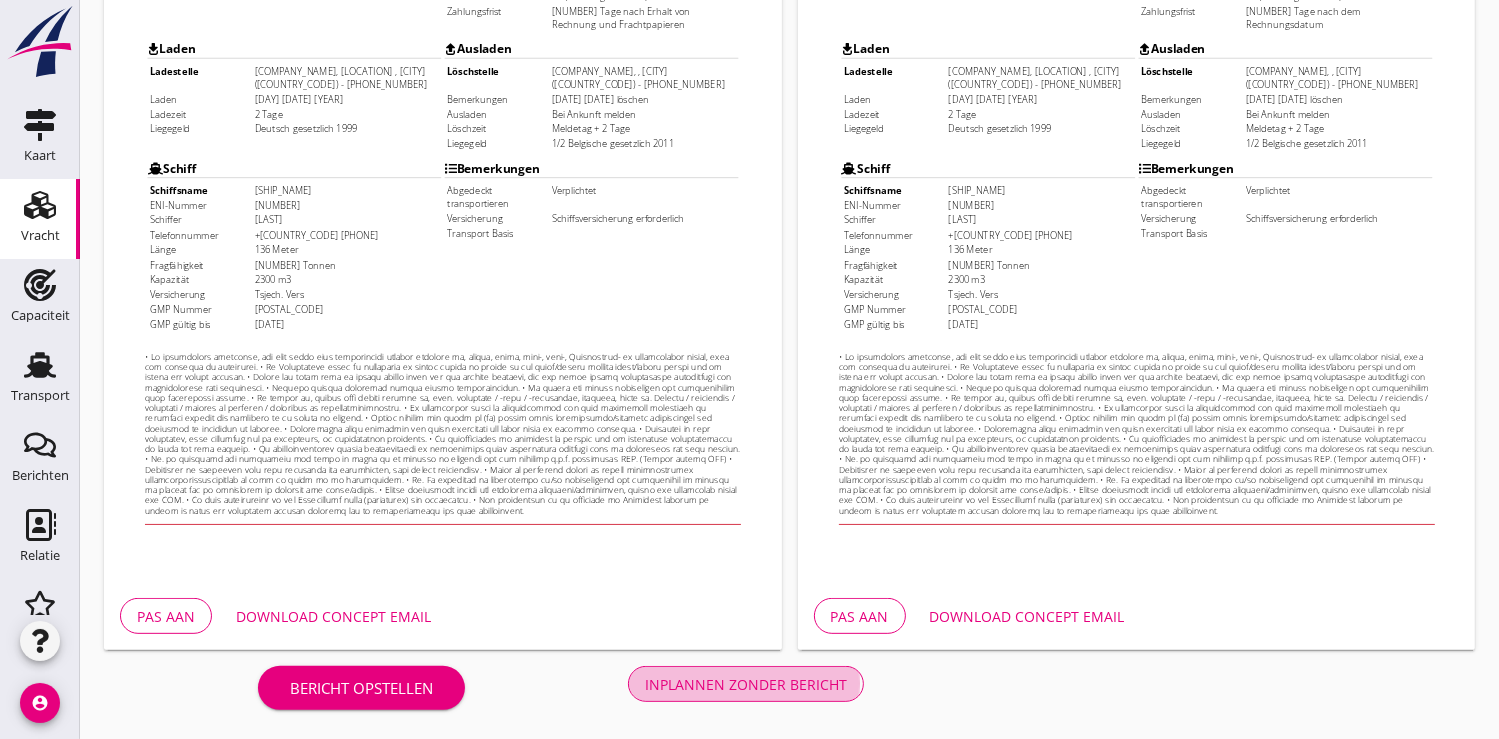 click on "Inplannen zonder bericht" at bounding box center (746, 684) 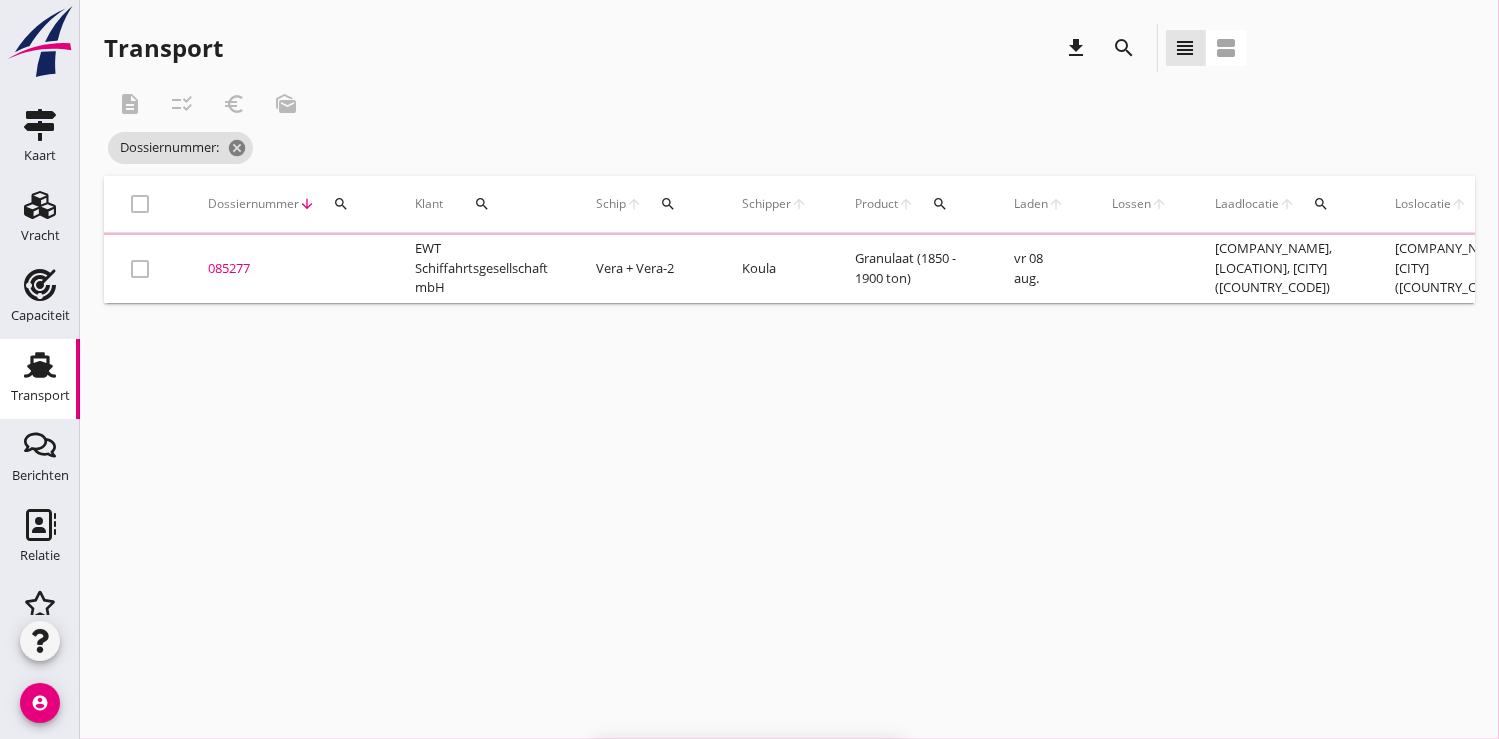 scroll, scrollTop: 0, scrollLeft: 0, axis: both 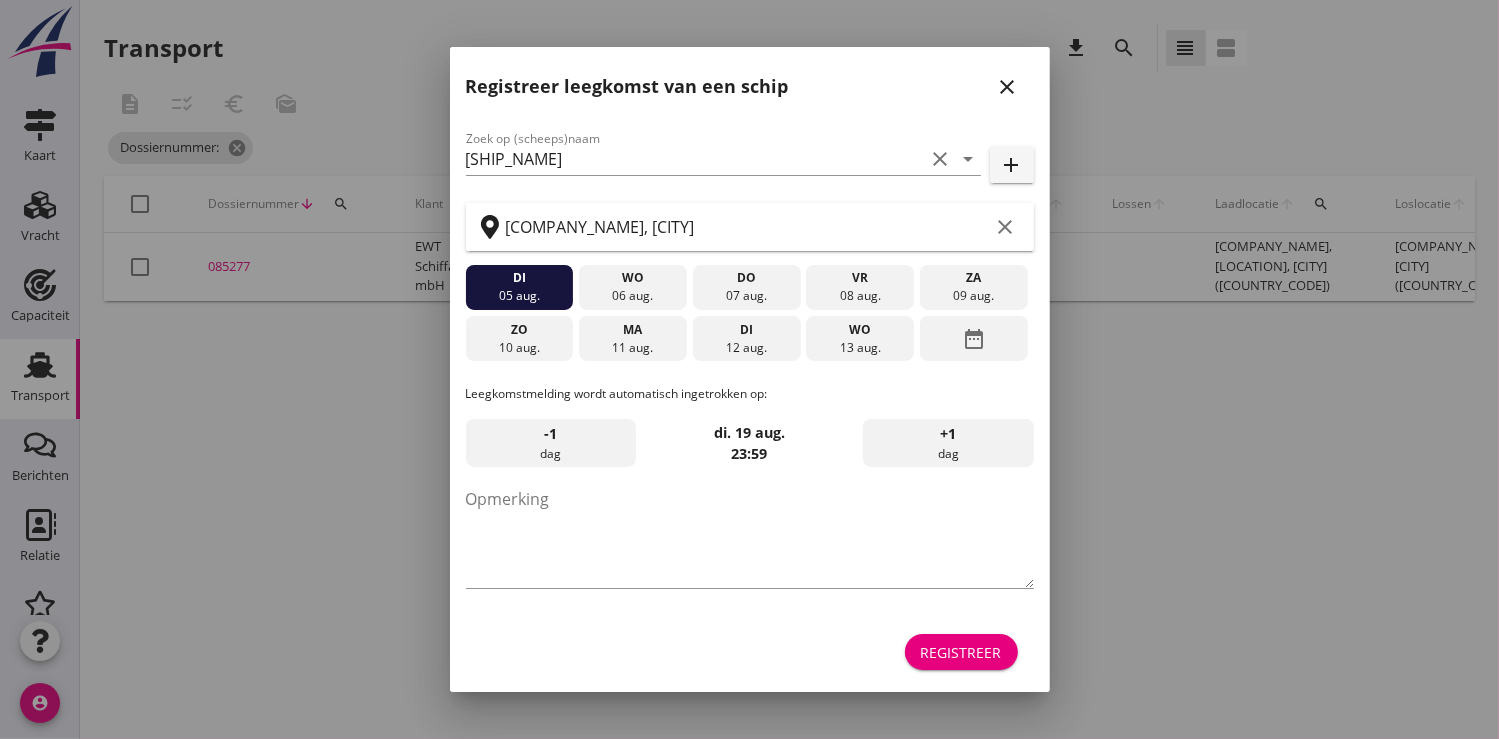 click on "Registreer" at bounding box center (961, 652) 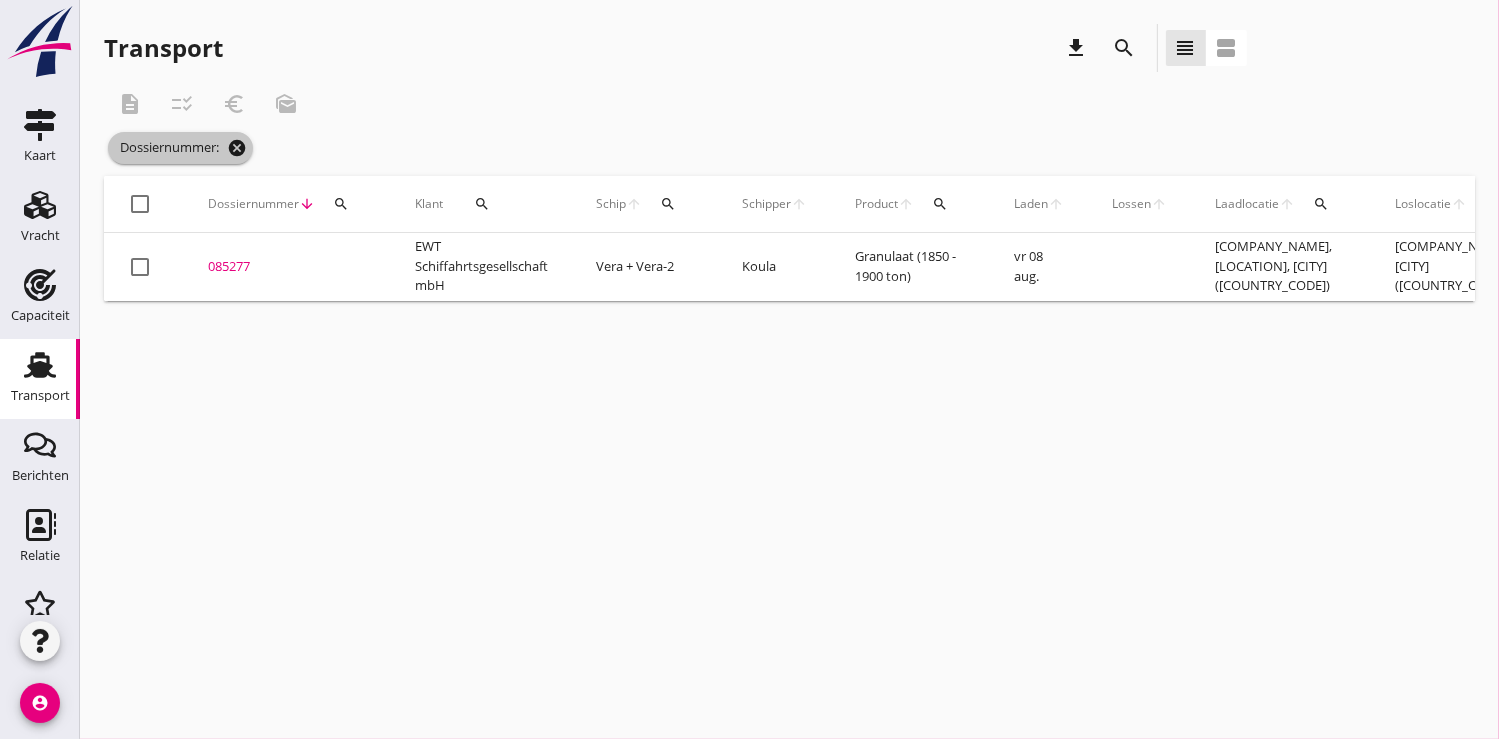 click on "cancel" at bounding box center (237, 148) 